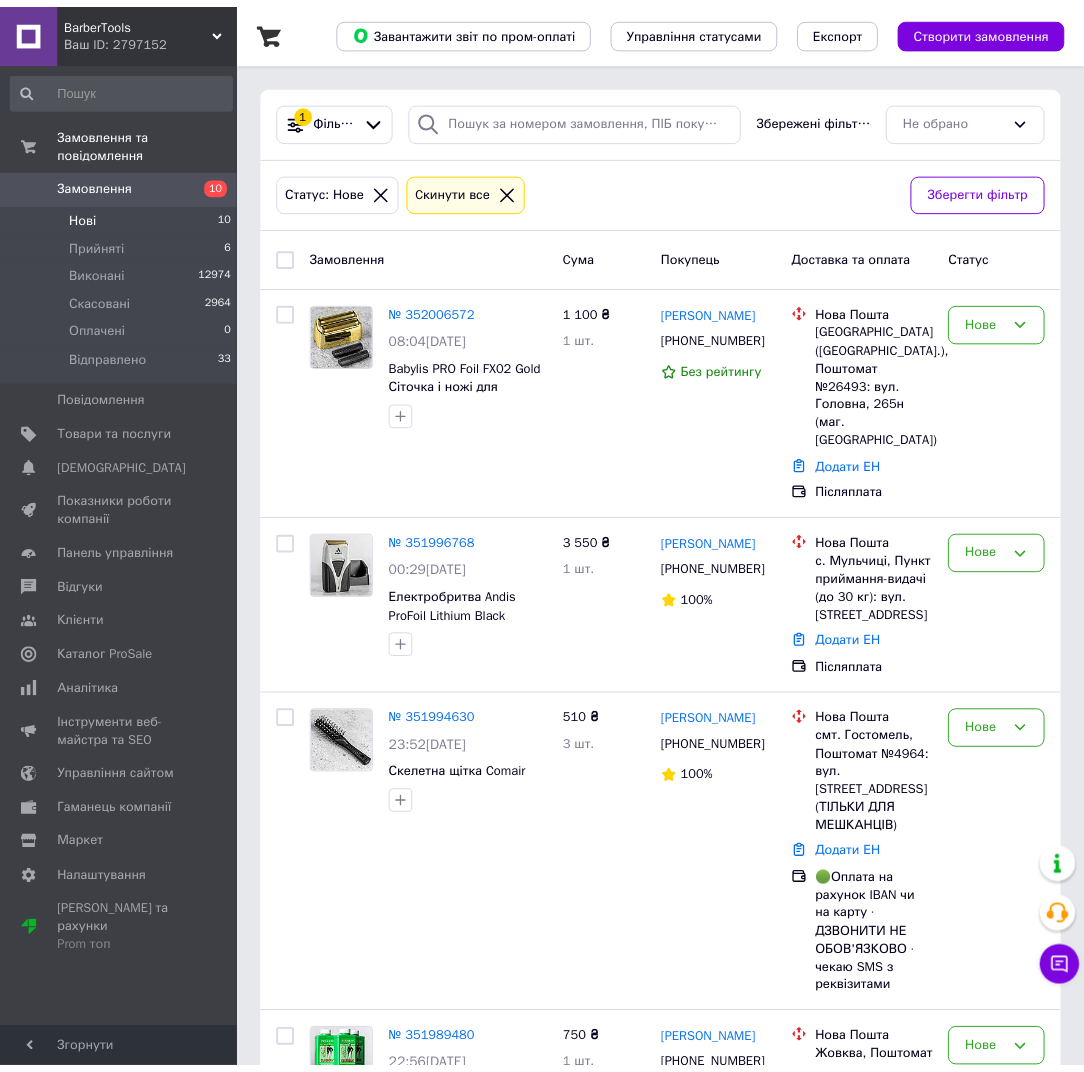 scroll, scrollTop: 0, scrollLeft: 0, axis: both 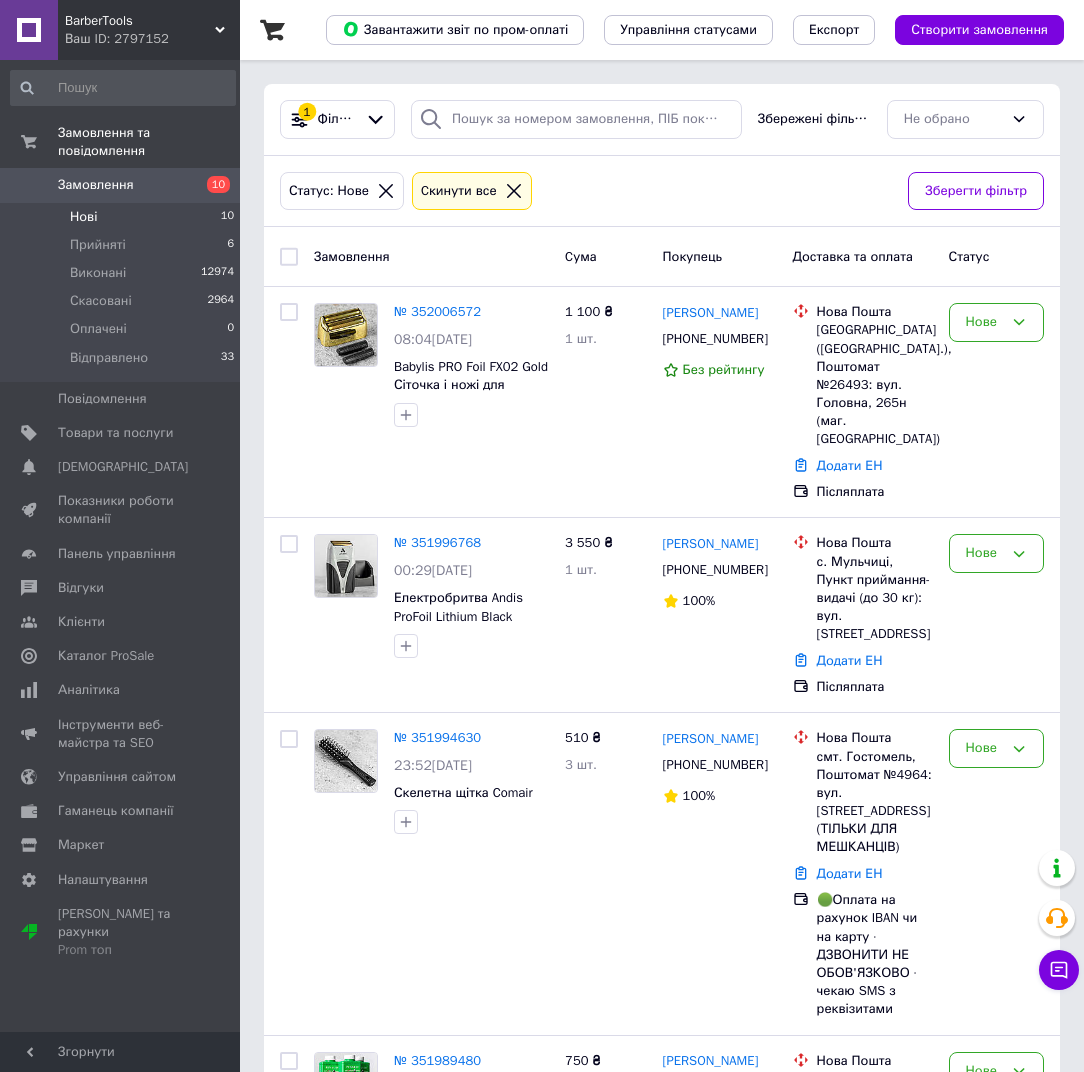 click on "Нові 10" at bounding box center (123, 217) 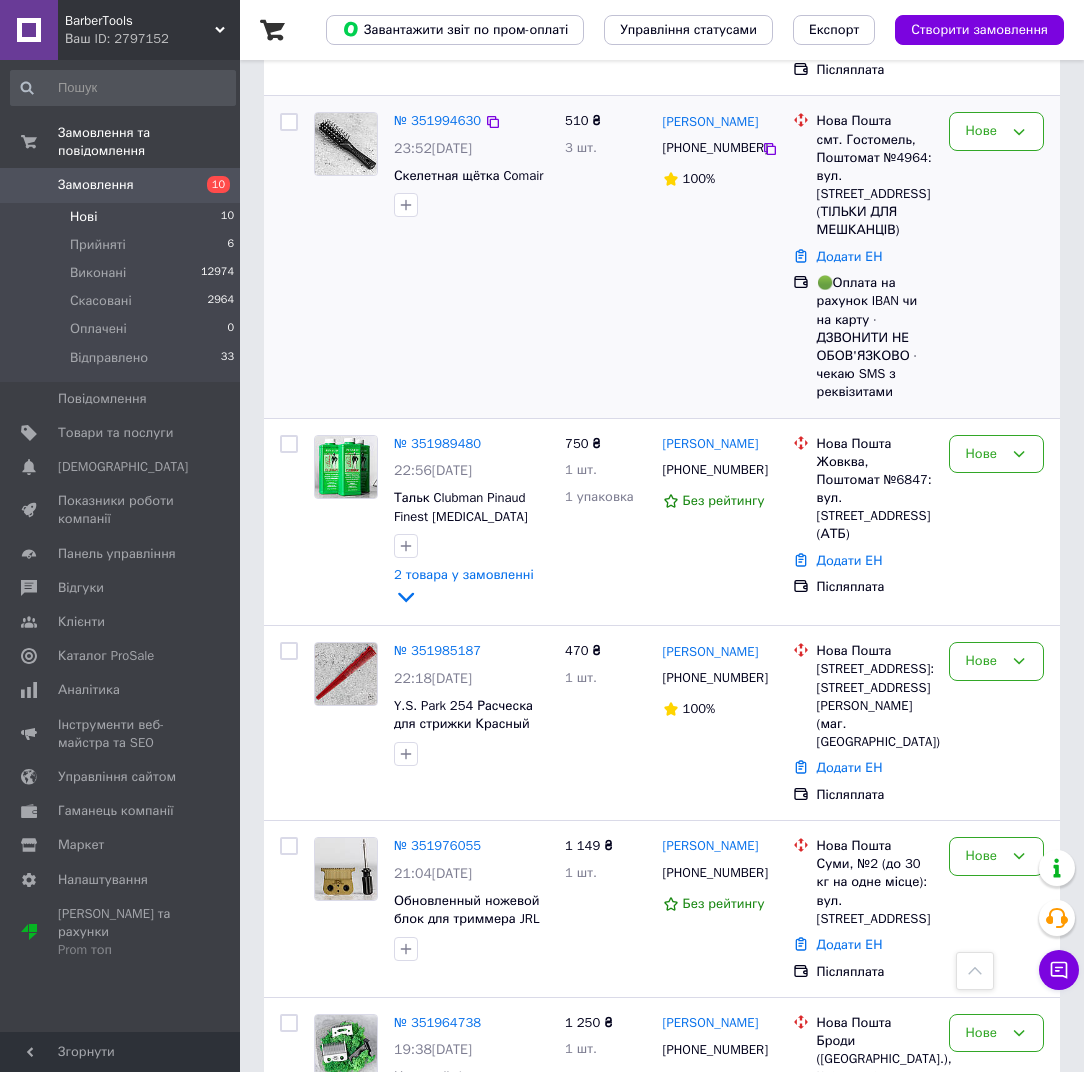 scroll, scrollTop: 0, scrollLeft: 0, axis: both 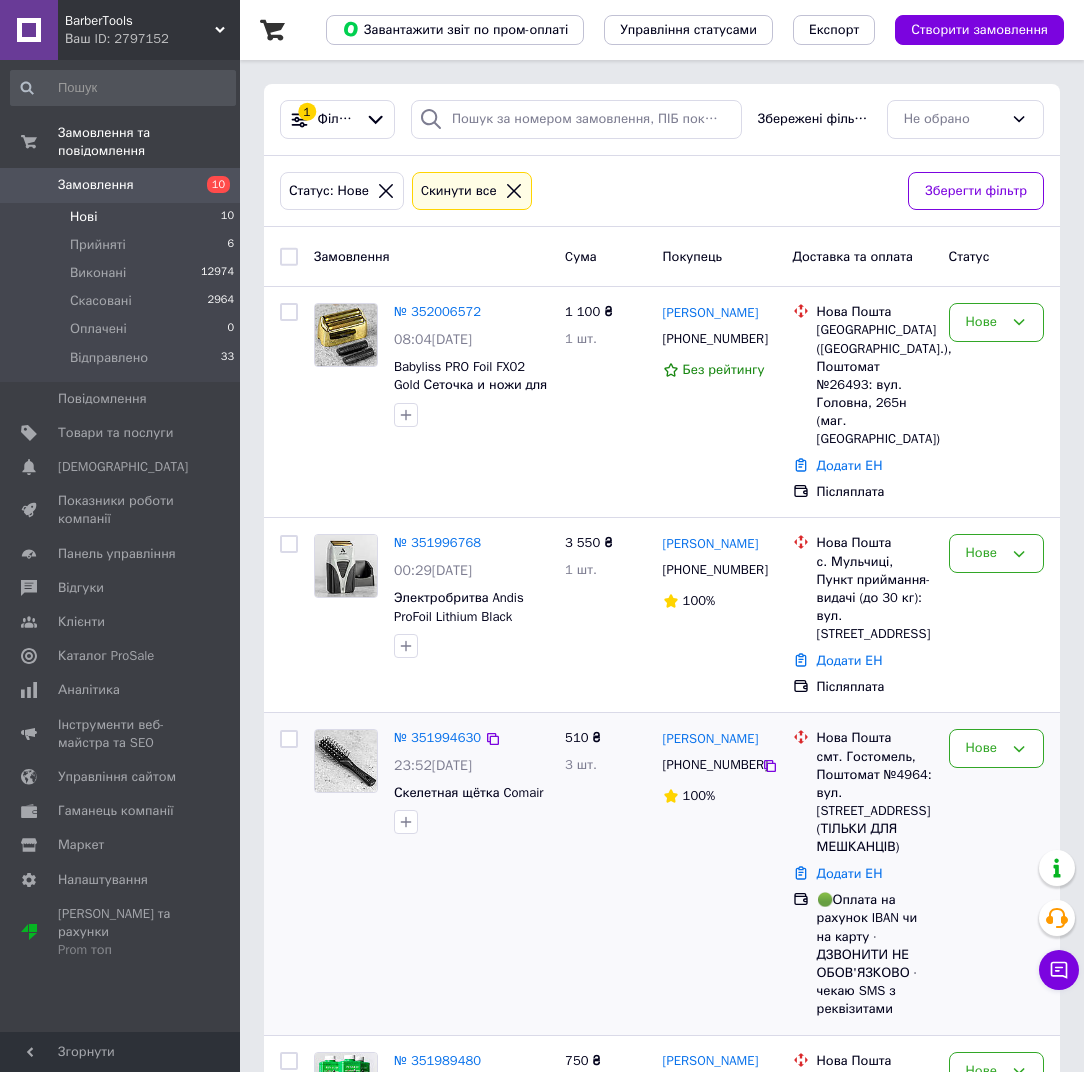 click on "№ 351994630 23:52, 09.07.2025 Скелетная щётка Comair" at bounding box center (431, 873) 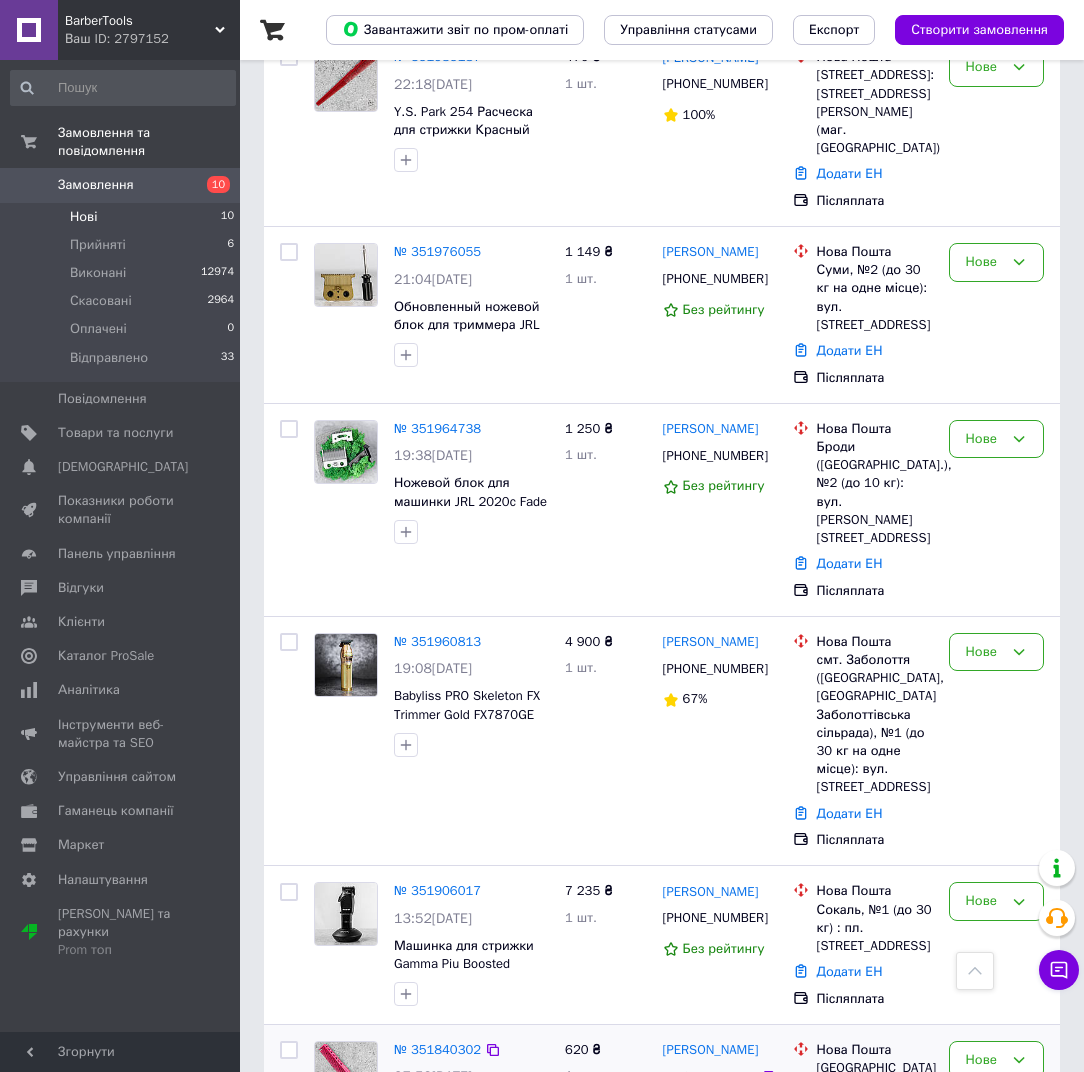 scroll, scrollTop: 1365, scrollLeft: 0, axis: vertical 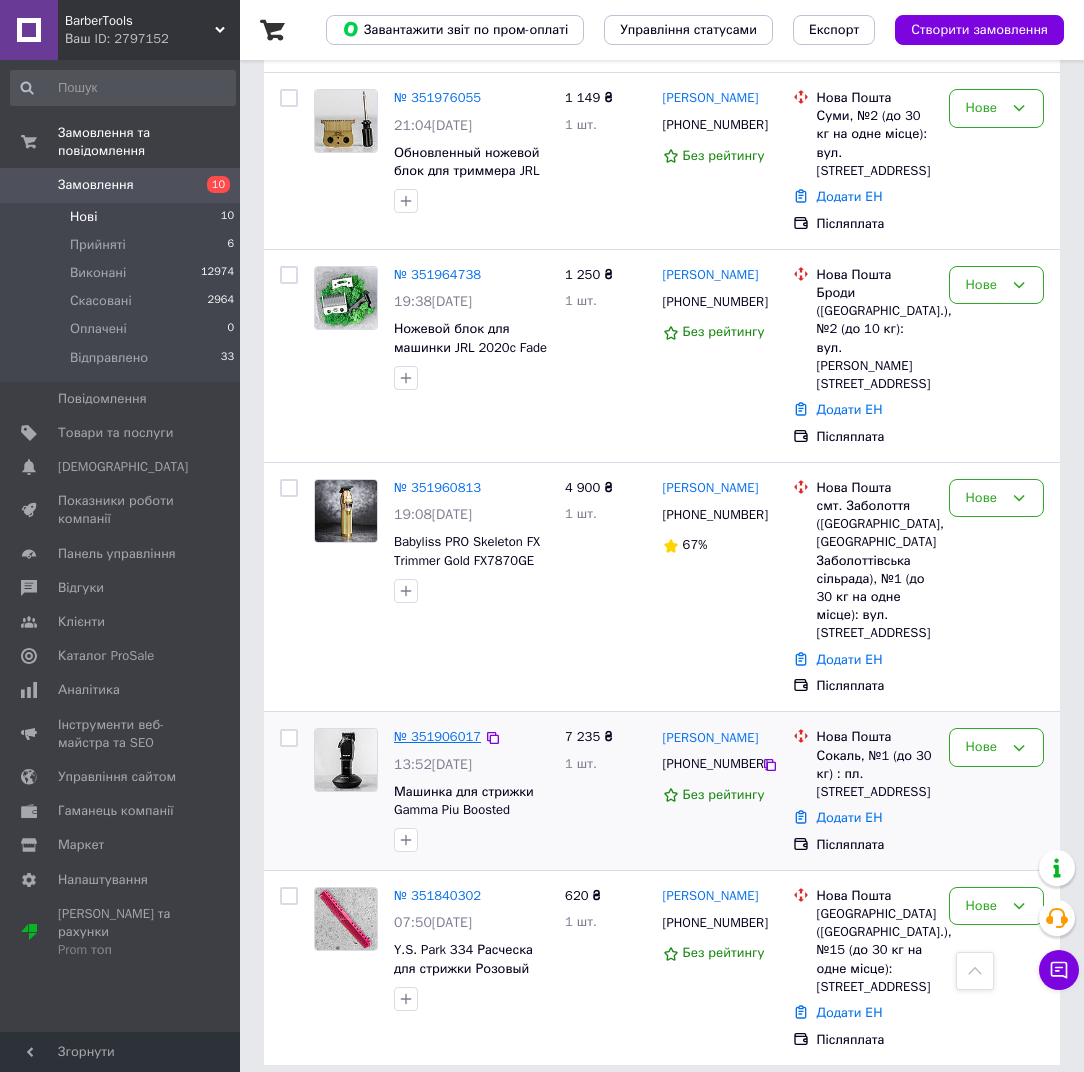 click on "№ 351906017" at bounding box center [437, 736] 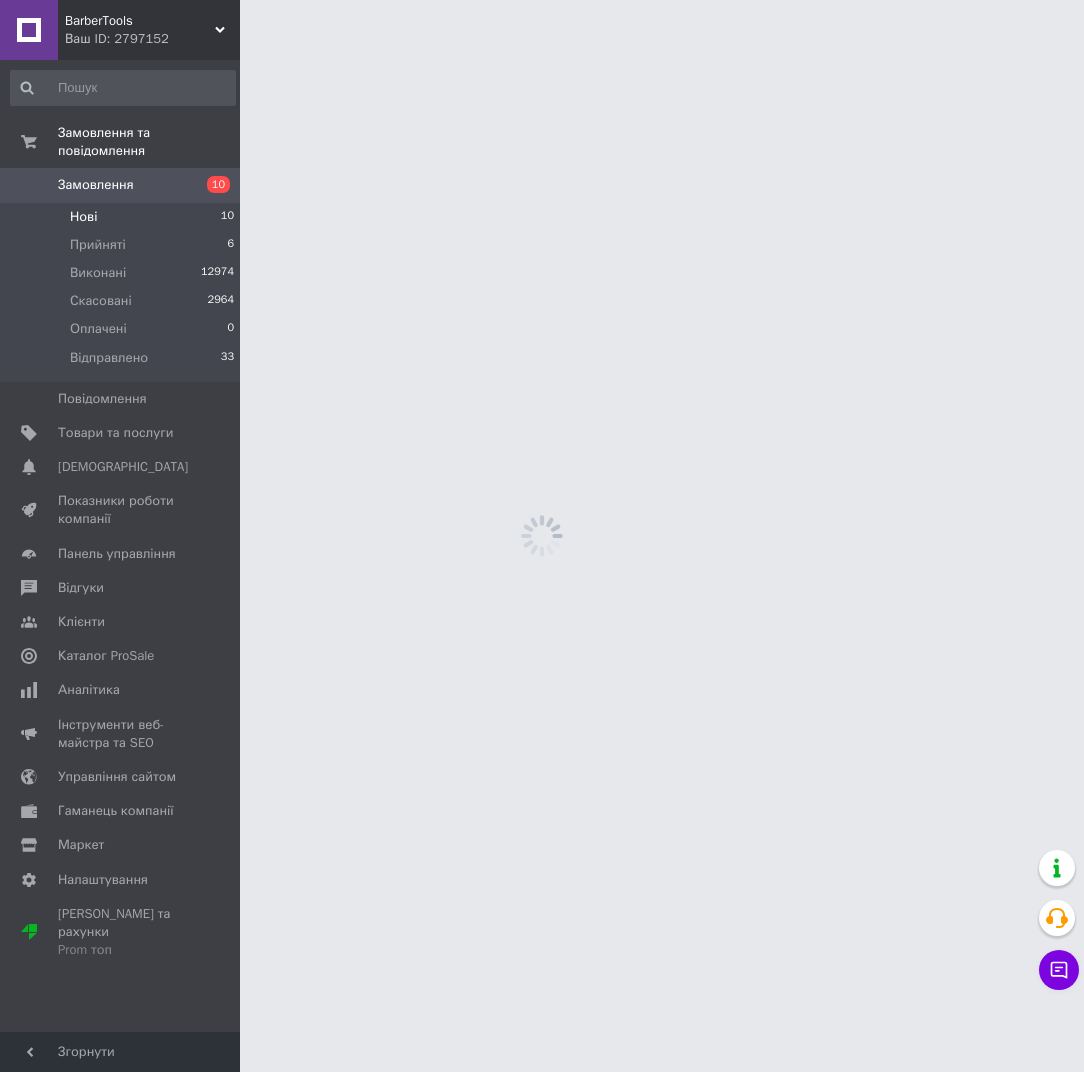 scroll, scrollTop: 0, scrollLeft: 0, axis: both 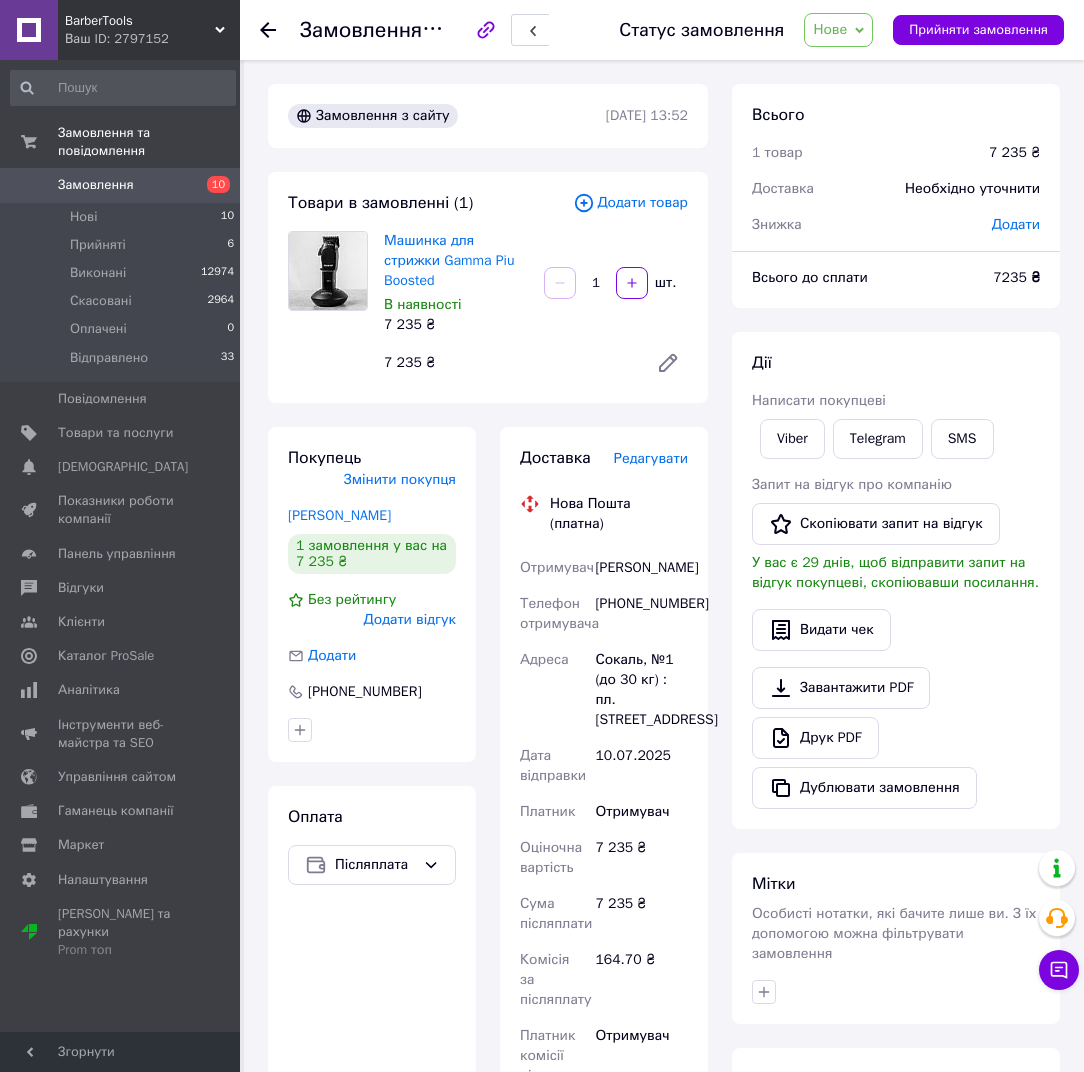 click on "Замовлення з сайту 09.07.2025 | 13:52 Товари в замовленні (1) Додати товар Машинка для стрижки Gamma Piu Boosted В наявності 7 235 ₴ 1   шт. 7 235 ₴ Покупець Змінити покупця Когут Даниїл 1 замовлення у вас на 7 235 ₴ Без рейтингу   Додати відгук Додати +380934968077 Оплата Післяплата Доставка Редагувати Нова Пошта (платна) Отримувач Когут Даниїл Телефон отримувача +380934968077 Адреса Сокаль, №1 (до 30 кг) : пл. Січових Стрільців, 7 Дата відправки 10.07.2025 Платник Отримувач Оціночна вартість 7 235 ₴ Сума післяплати 7 235 ₴ Комісія за післяплату 164.70 ₴ Платник комісії післяплати Отримувач або Когут" at bounding box center [488, 767] 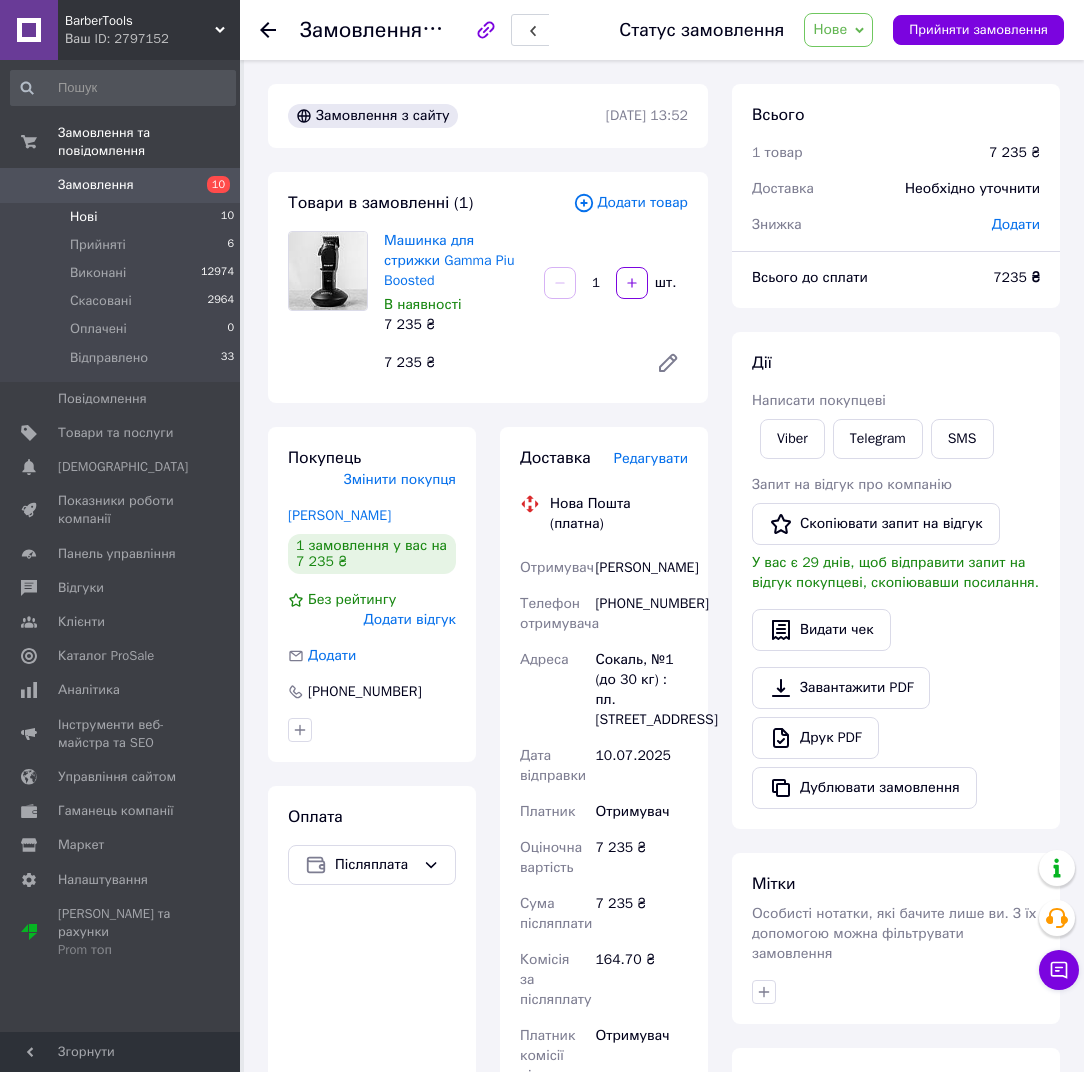 click on "Нові 10" at bounding box center (123, 217) 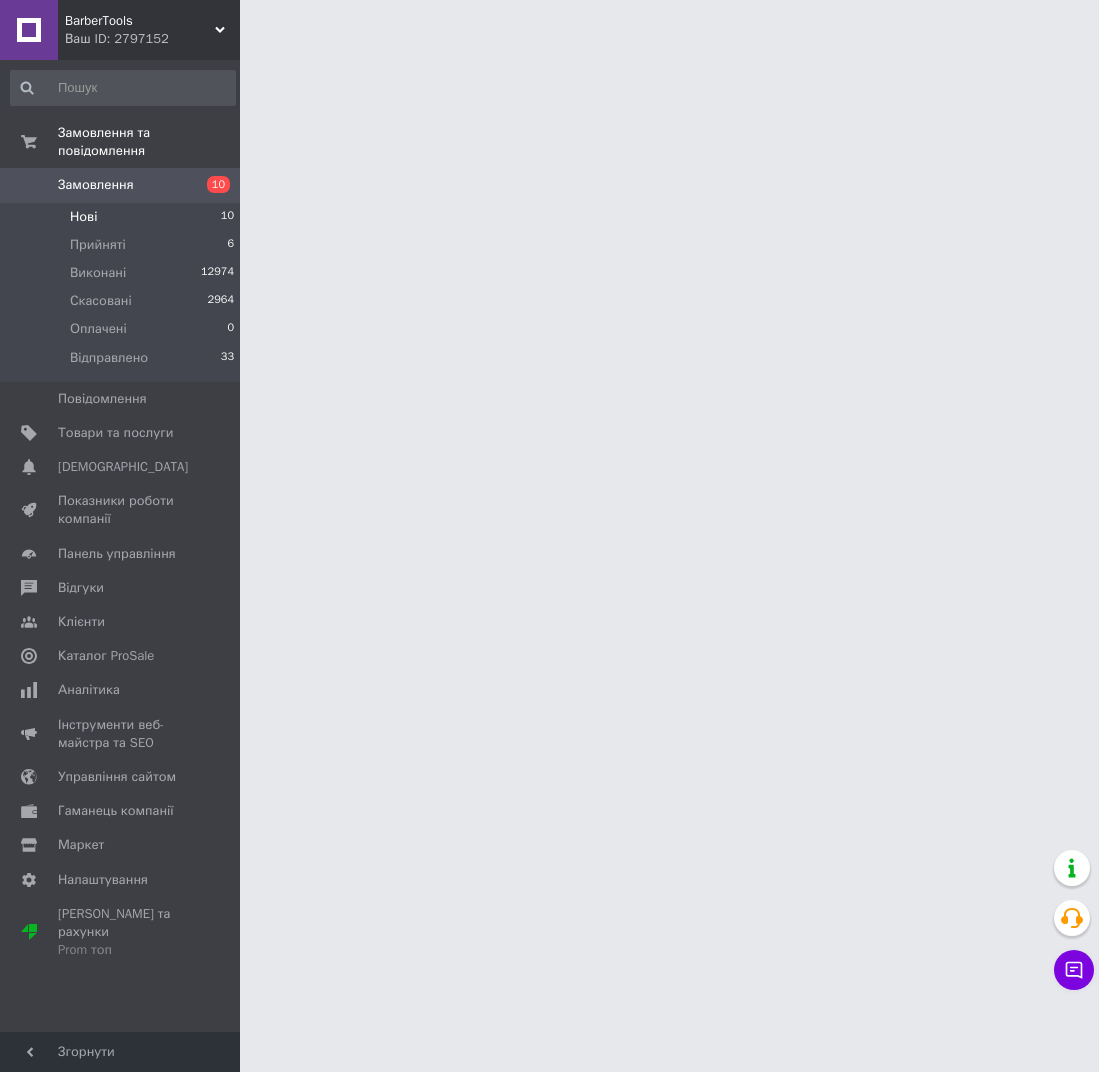 click on "Нові 10" at bounding box center [123, 217] 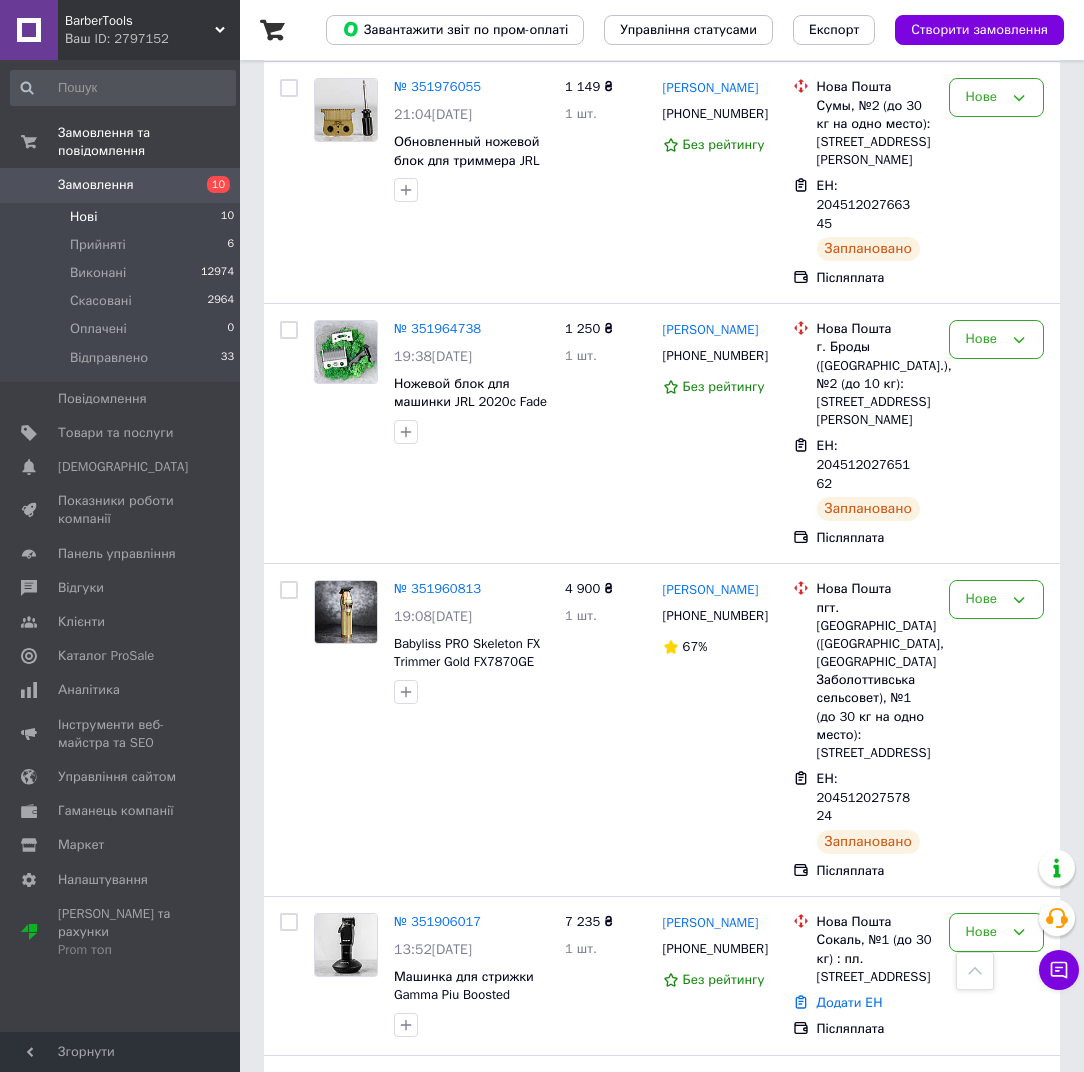 scroll, scrollTop: 1547, scrollLeft: 0, axis: vertical 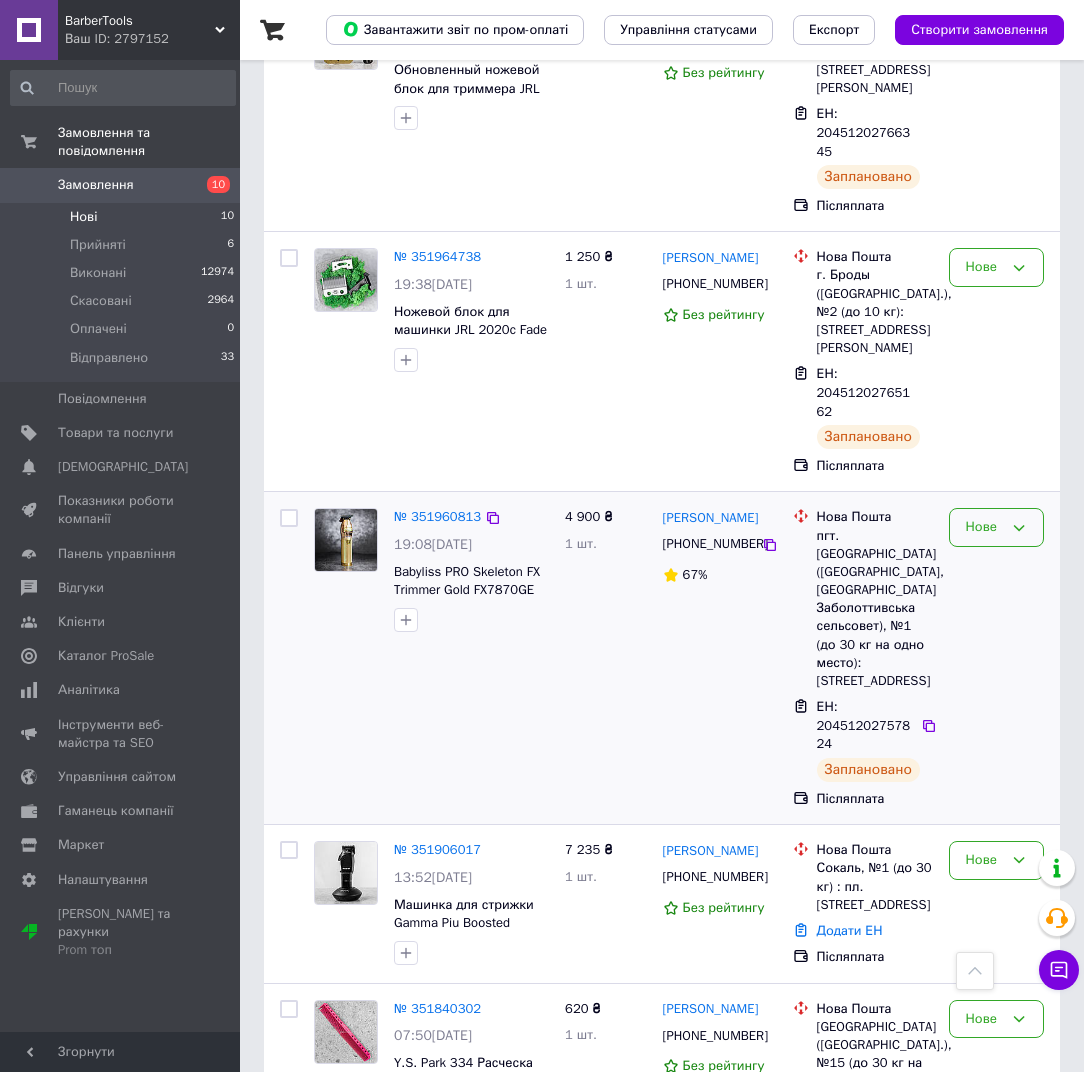click 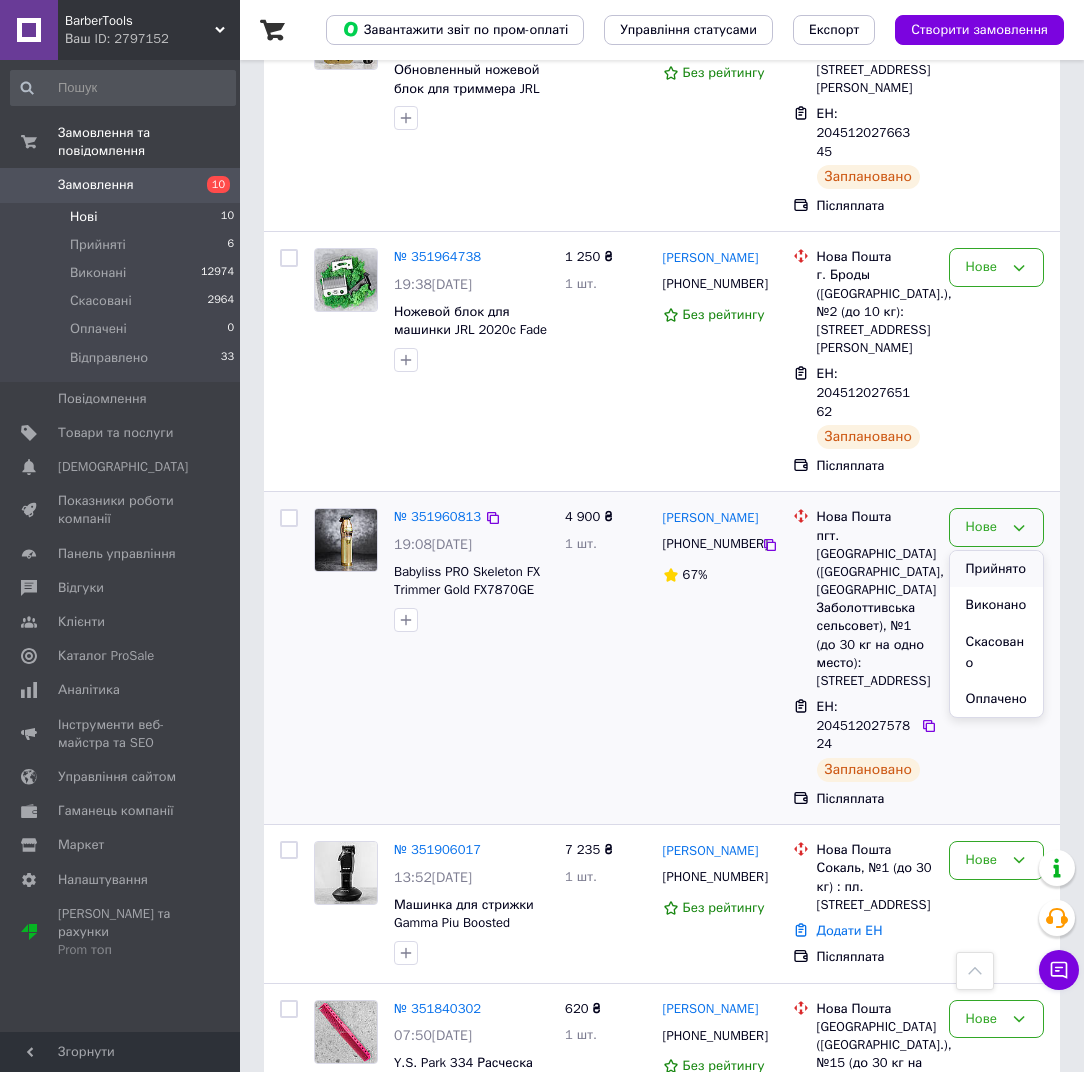 click on "Прийнято" at bounding box center [996, 569] 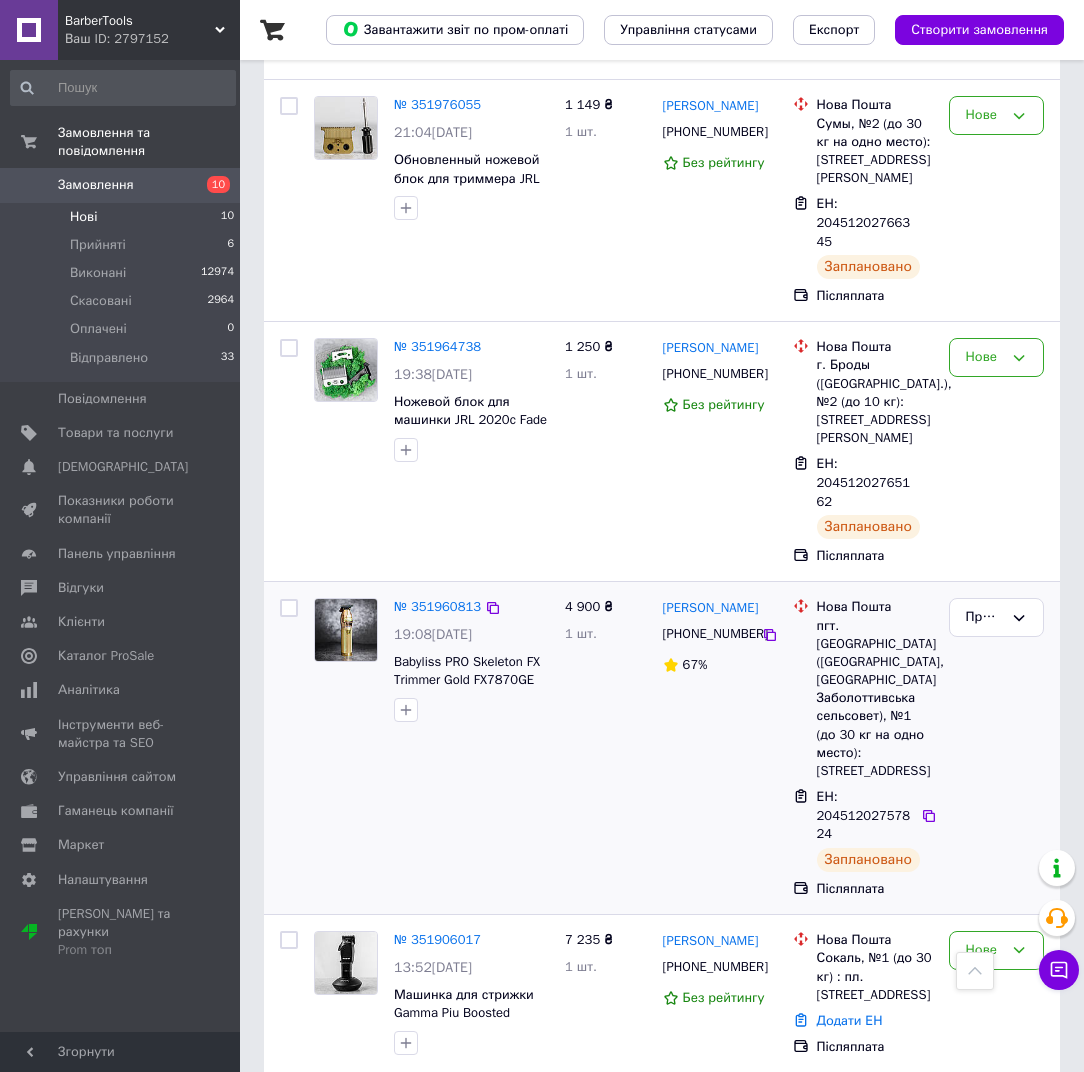 scroll, scrollTop: 1347, scrollLeft: 0, axis: vertical 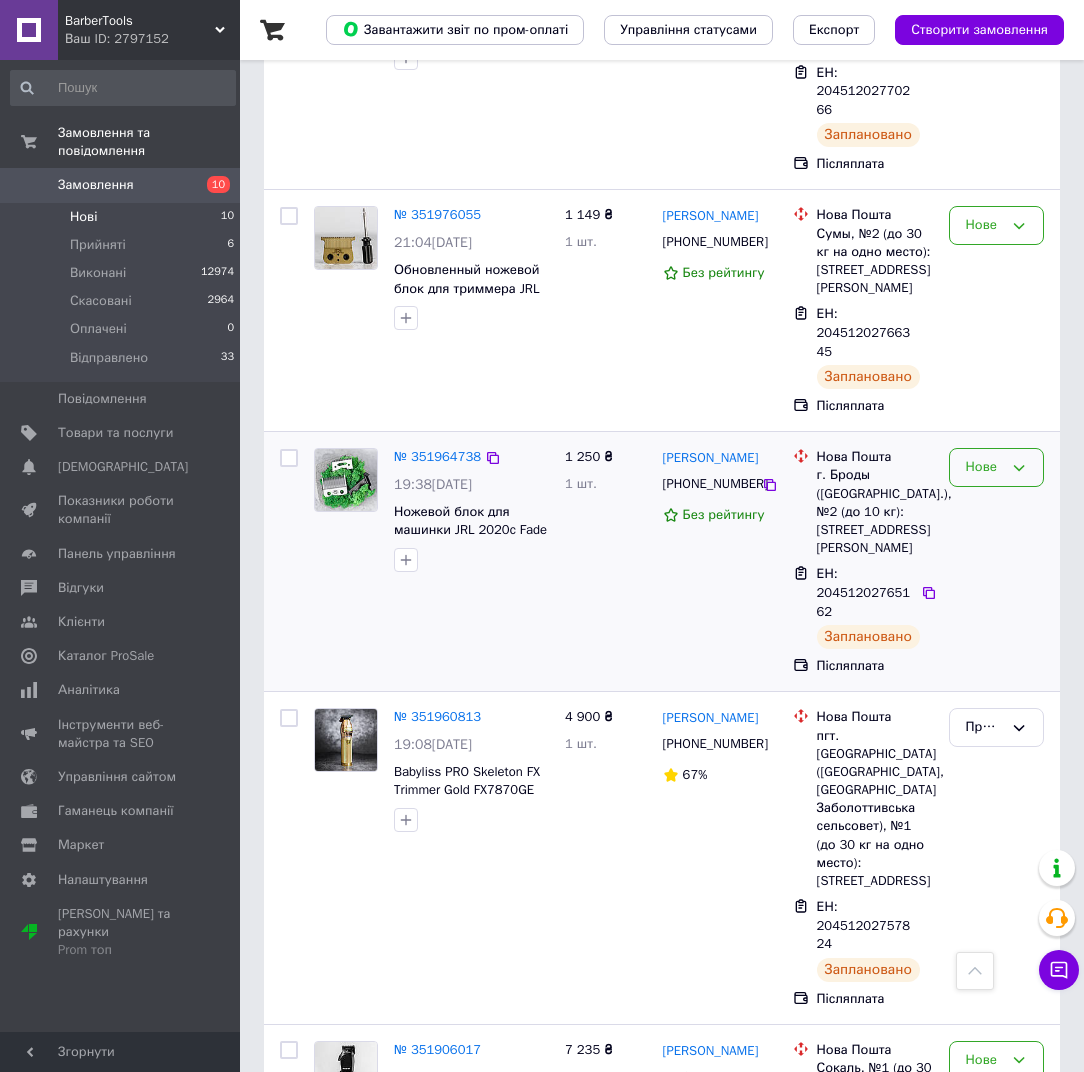 click on "Нове" at bounding box center [984, 467] 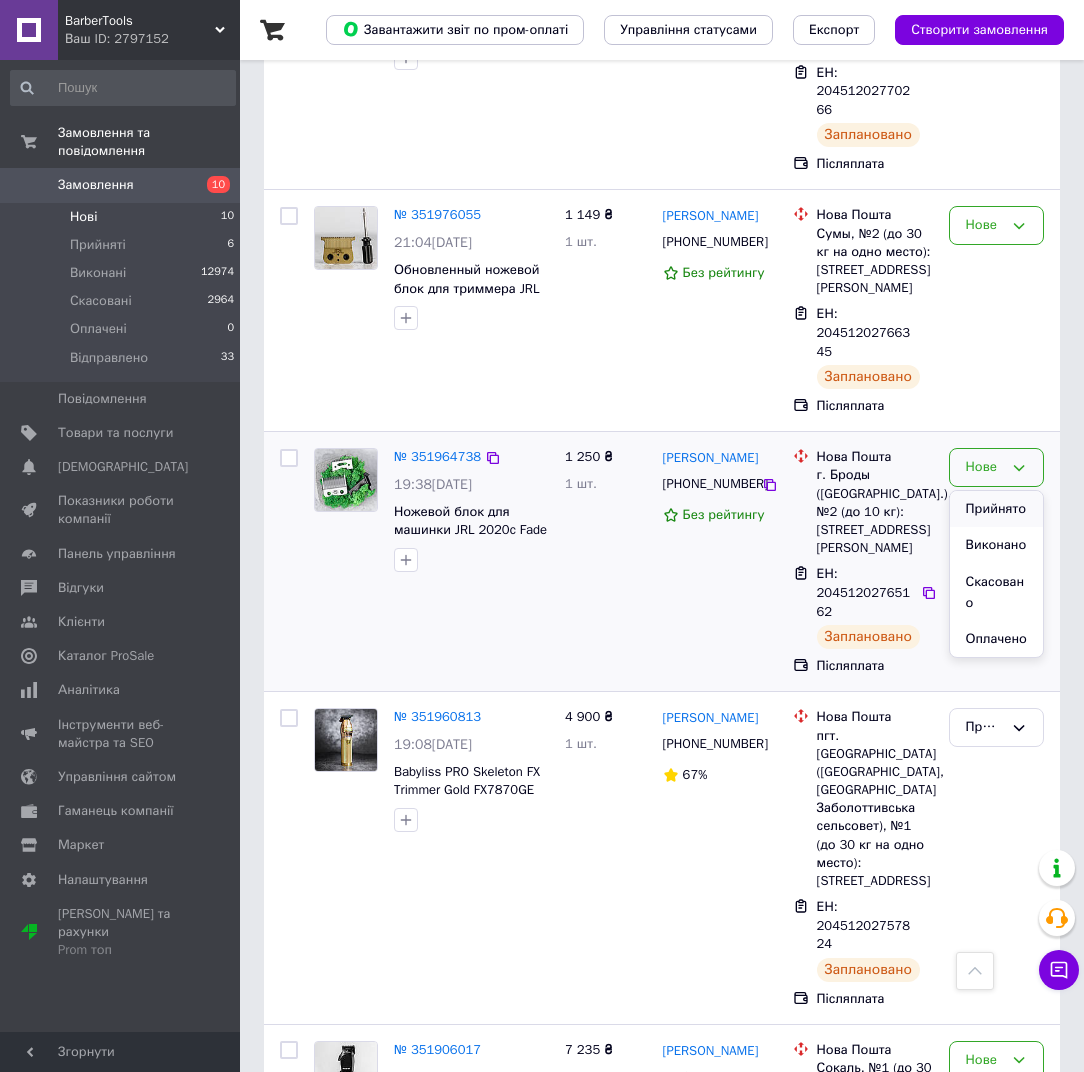 click on "Прийнято" at bounding box center (996, 509) 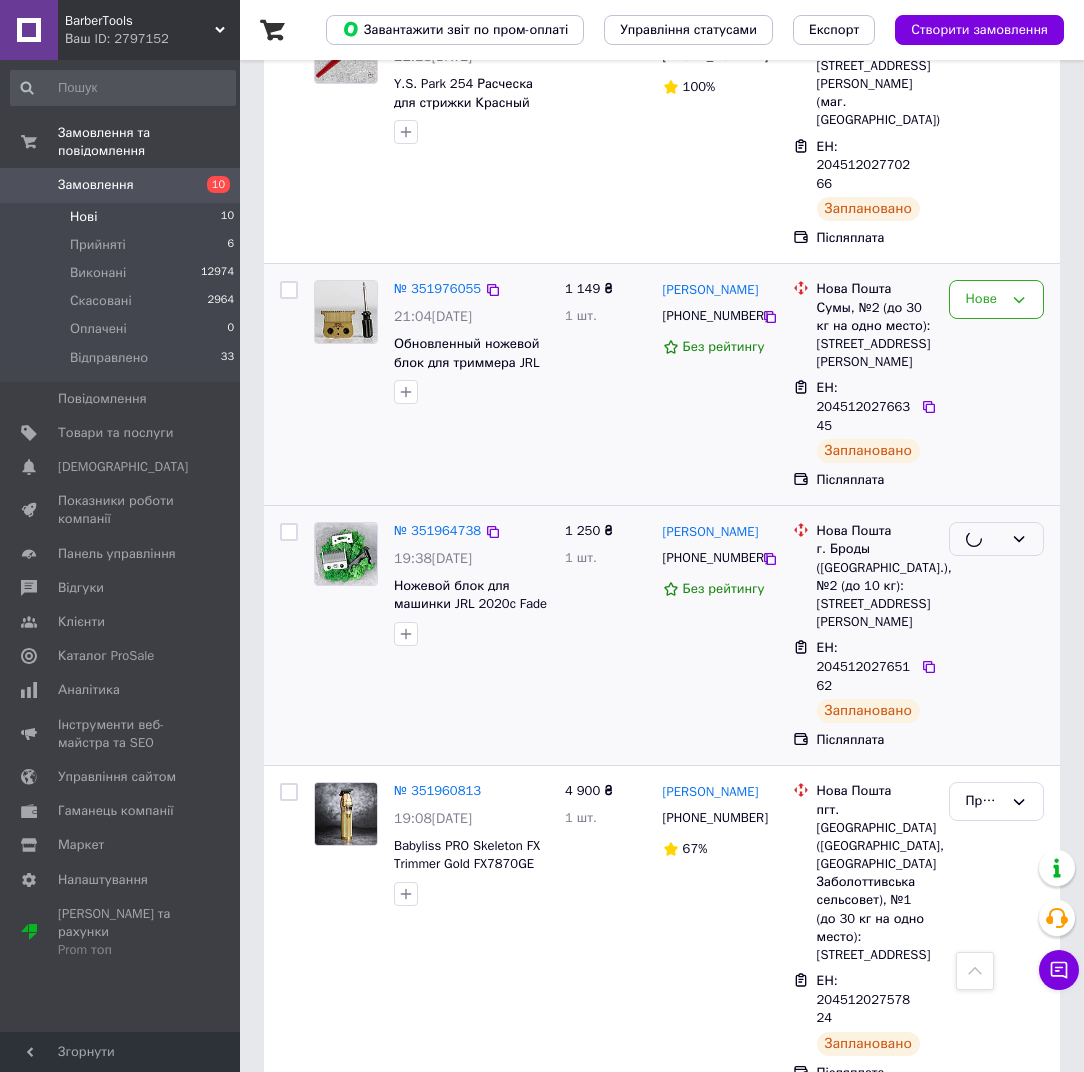 scroll, scrollTop: 1147, scrollLeft: 0, axis: vertical 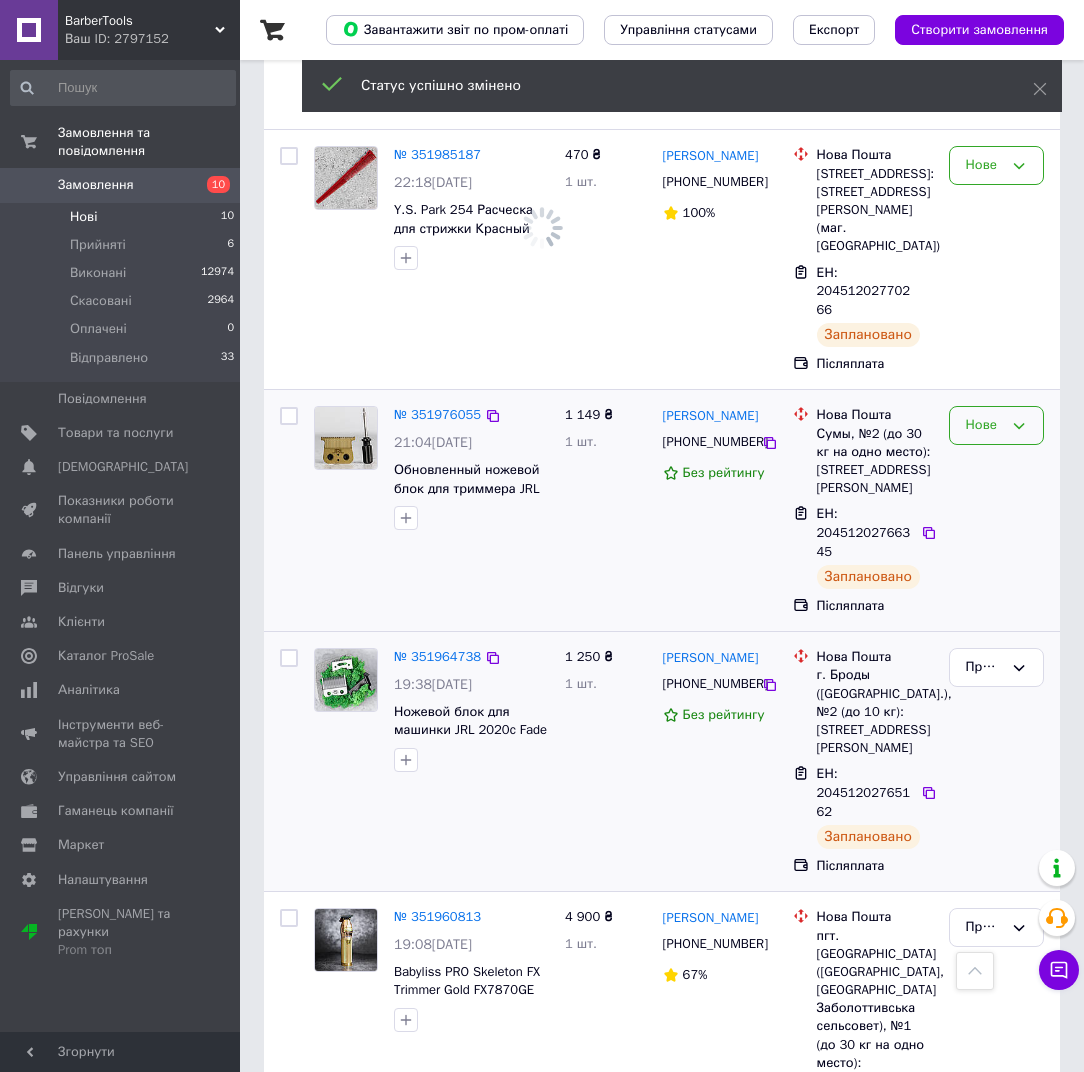 click on "Нове" at bounding box center (984, 425) 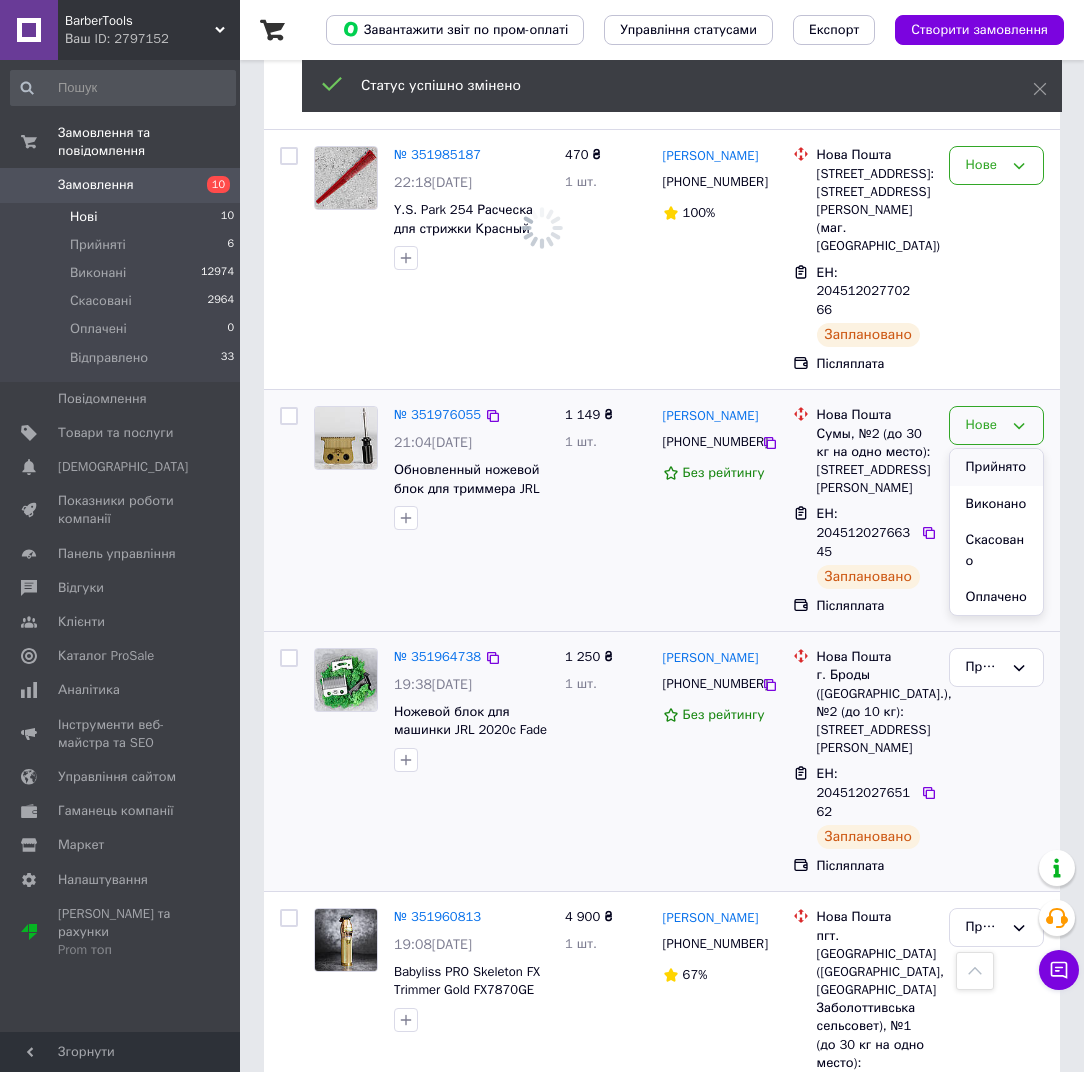 click on "Прийнято" at bounding box center (996, 467) 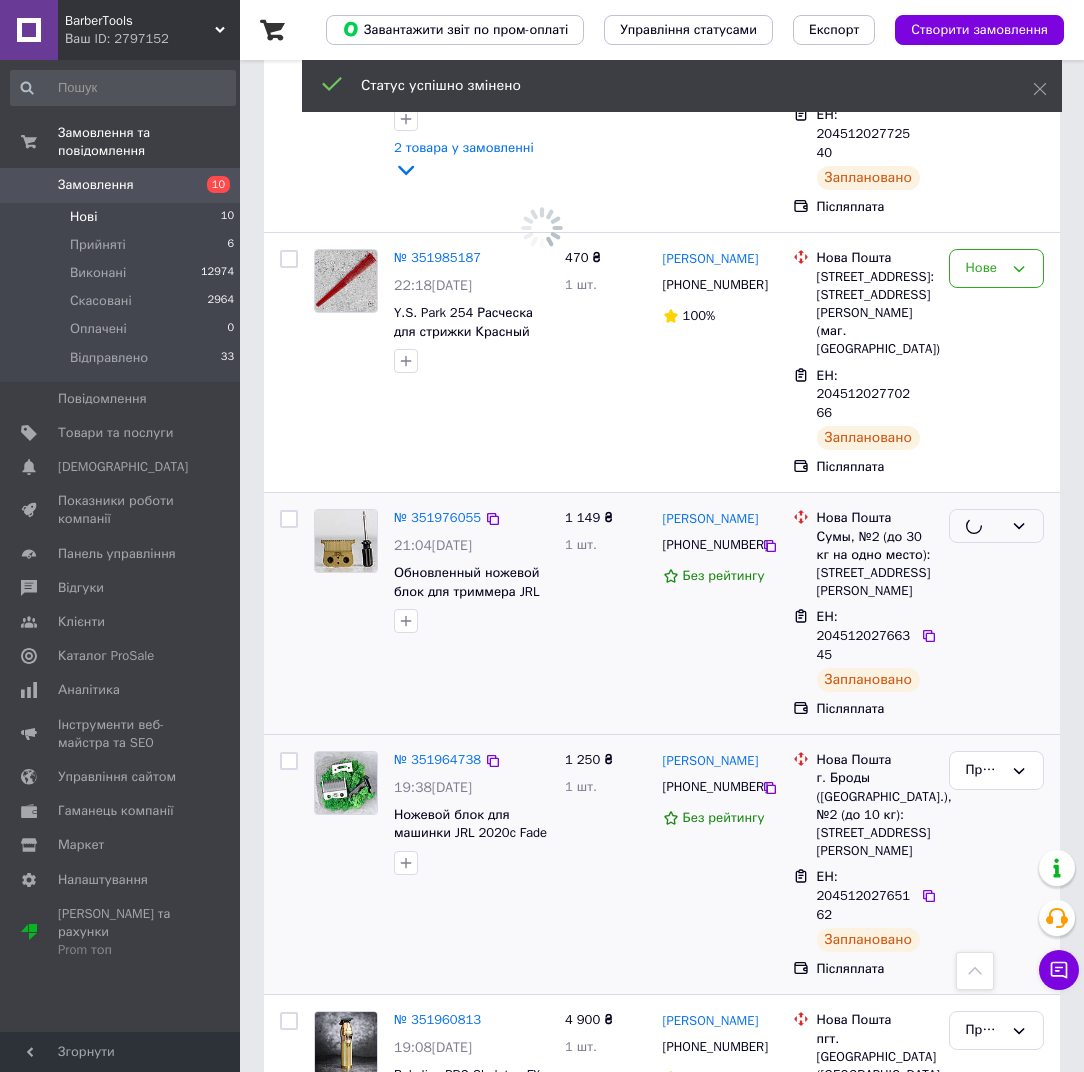 scroll, scrollTop: 947, scrollLeft: 0, axis: vertical 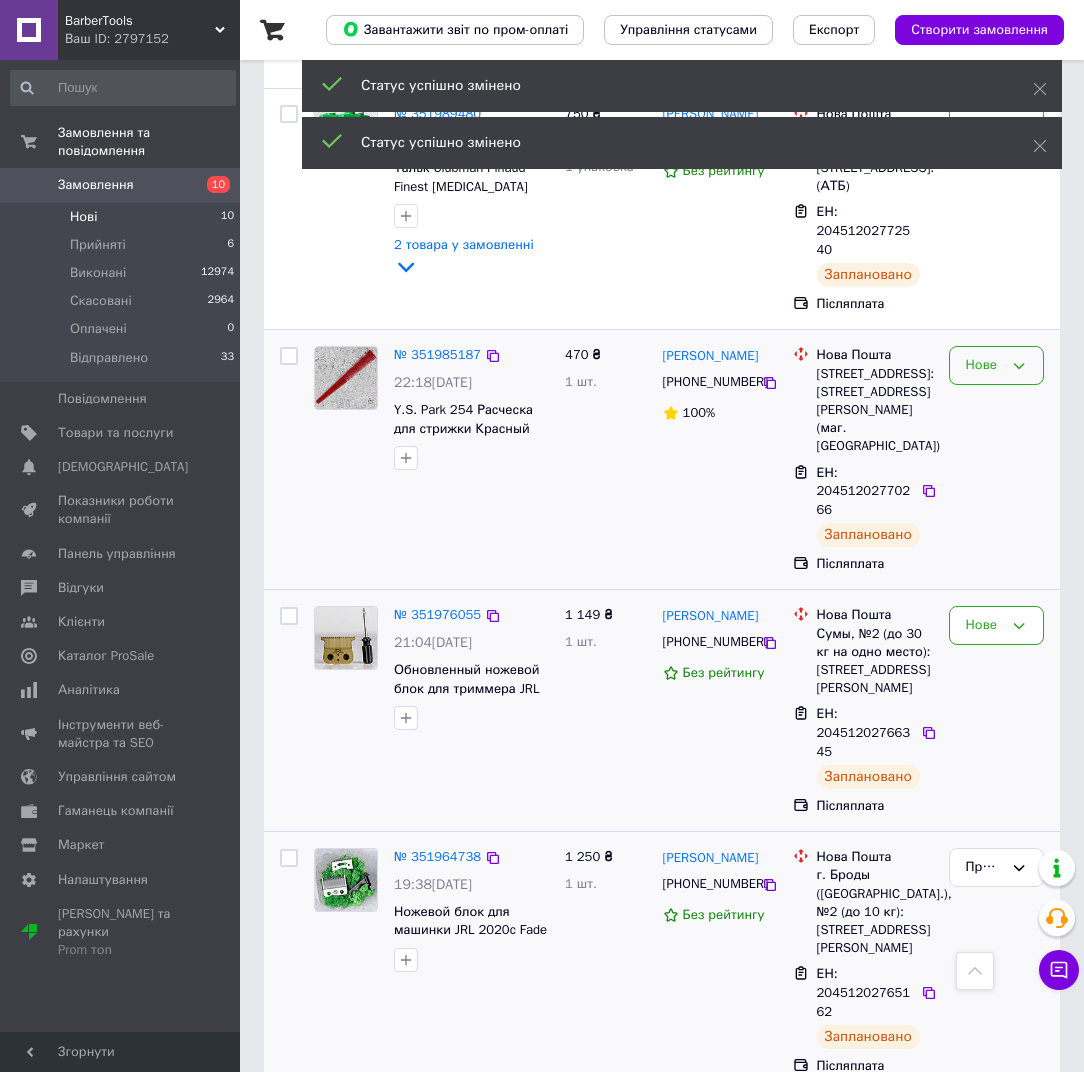 click on "Нове" at bounding box center [984, 365] 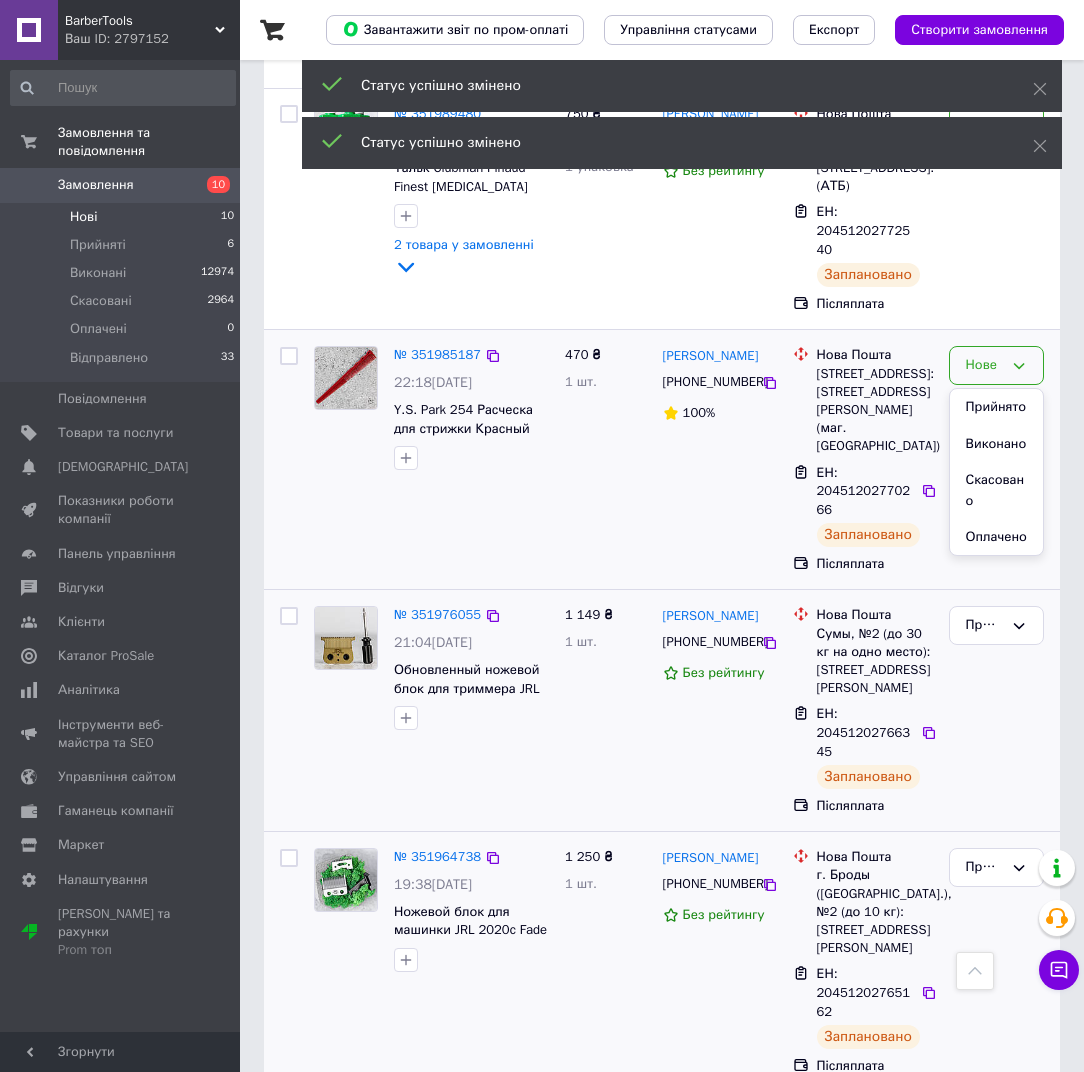 click on "Прийнято" at bounding box center (996, 407) 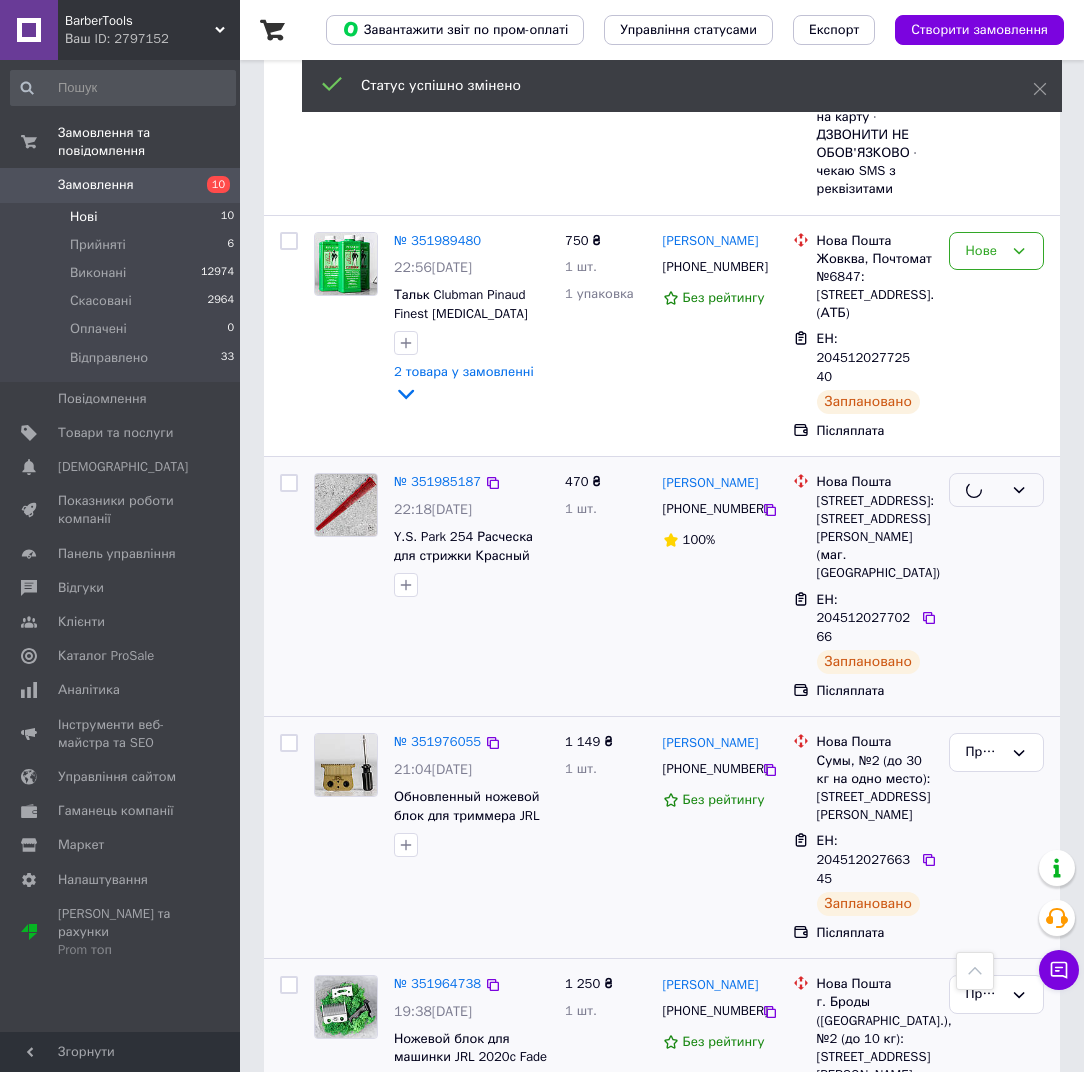 scroll, scrollTop: 647, scrollLeft: 0, axis: vertical 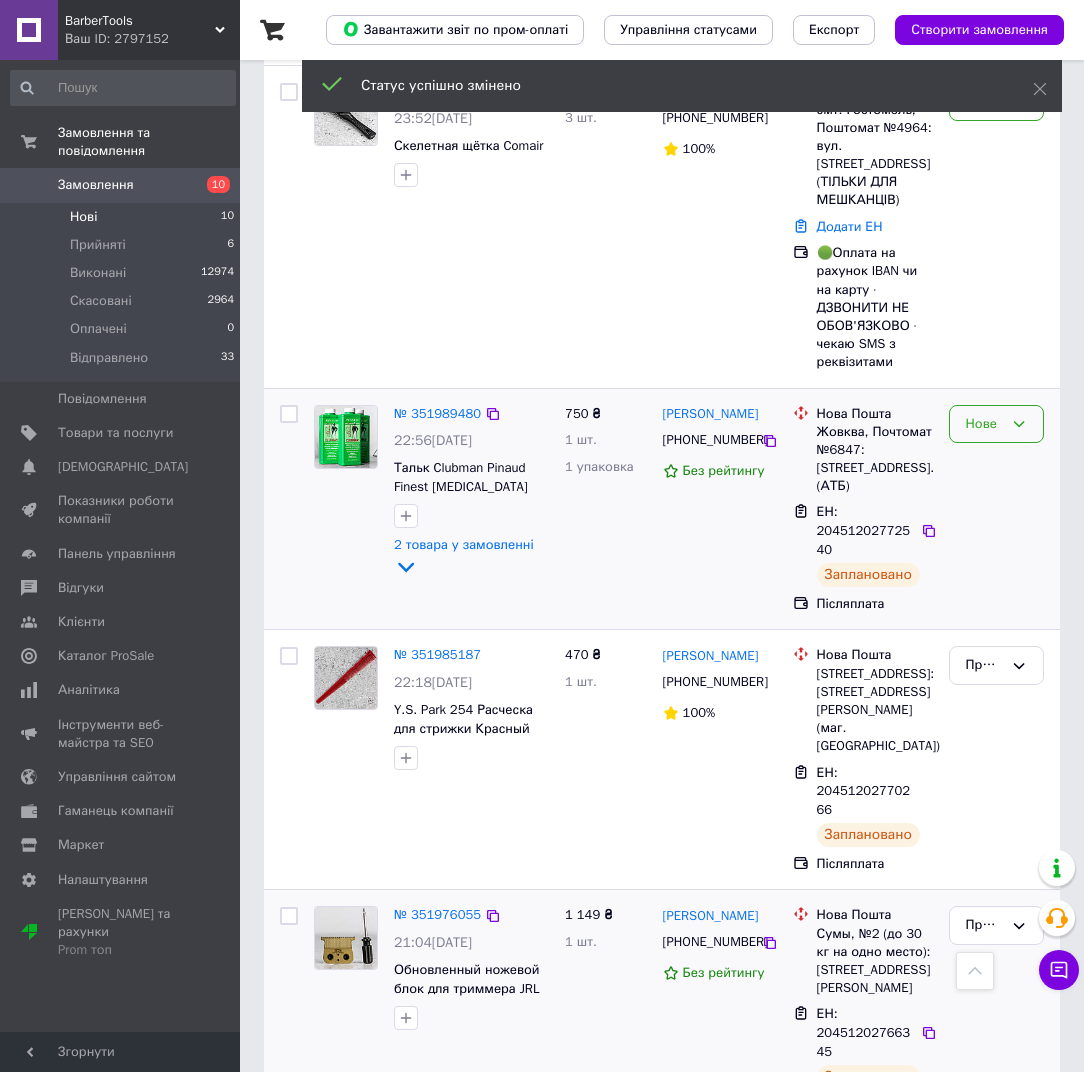 click on "Нове" at bounding box center (984, 424) 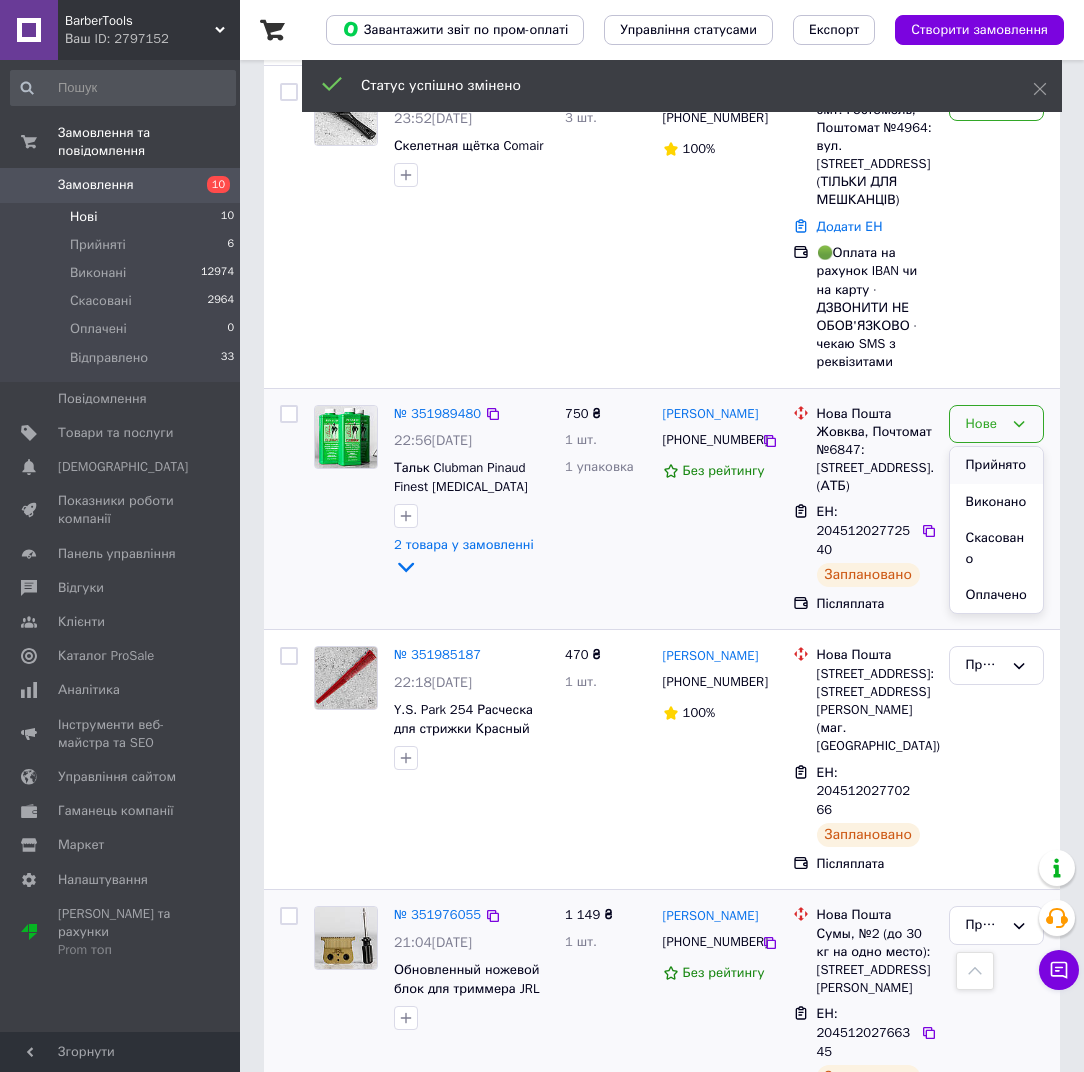 click on "Прийнято" at bounding box center (996, 465) 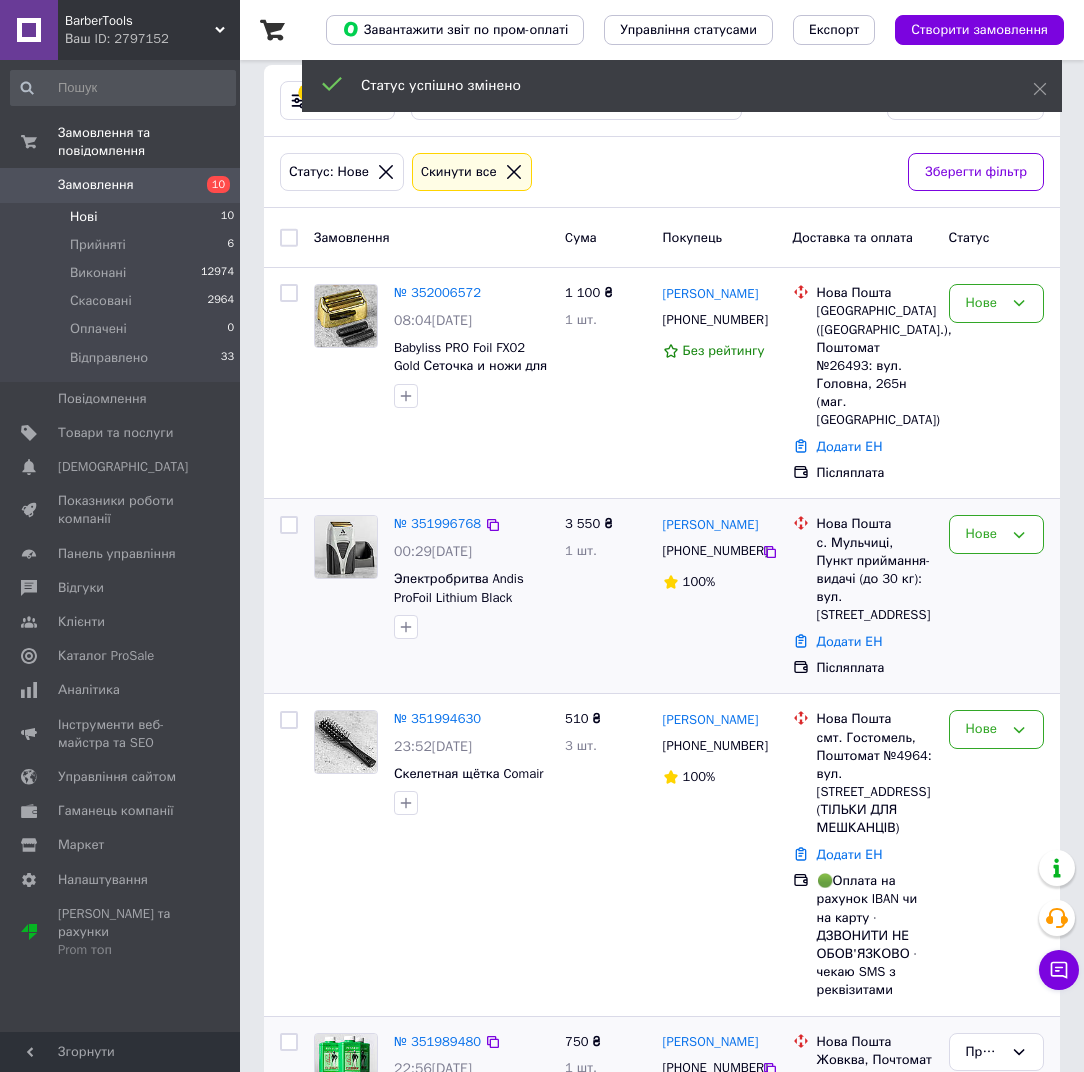 scroll, scrollTop: 0, scrollLeft: 0, axis: both 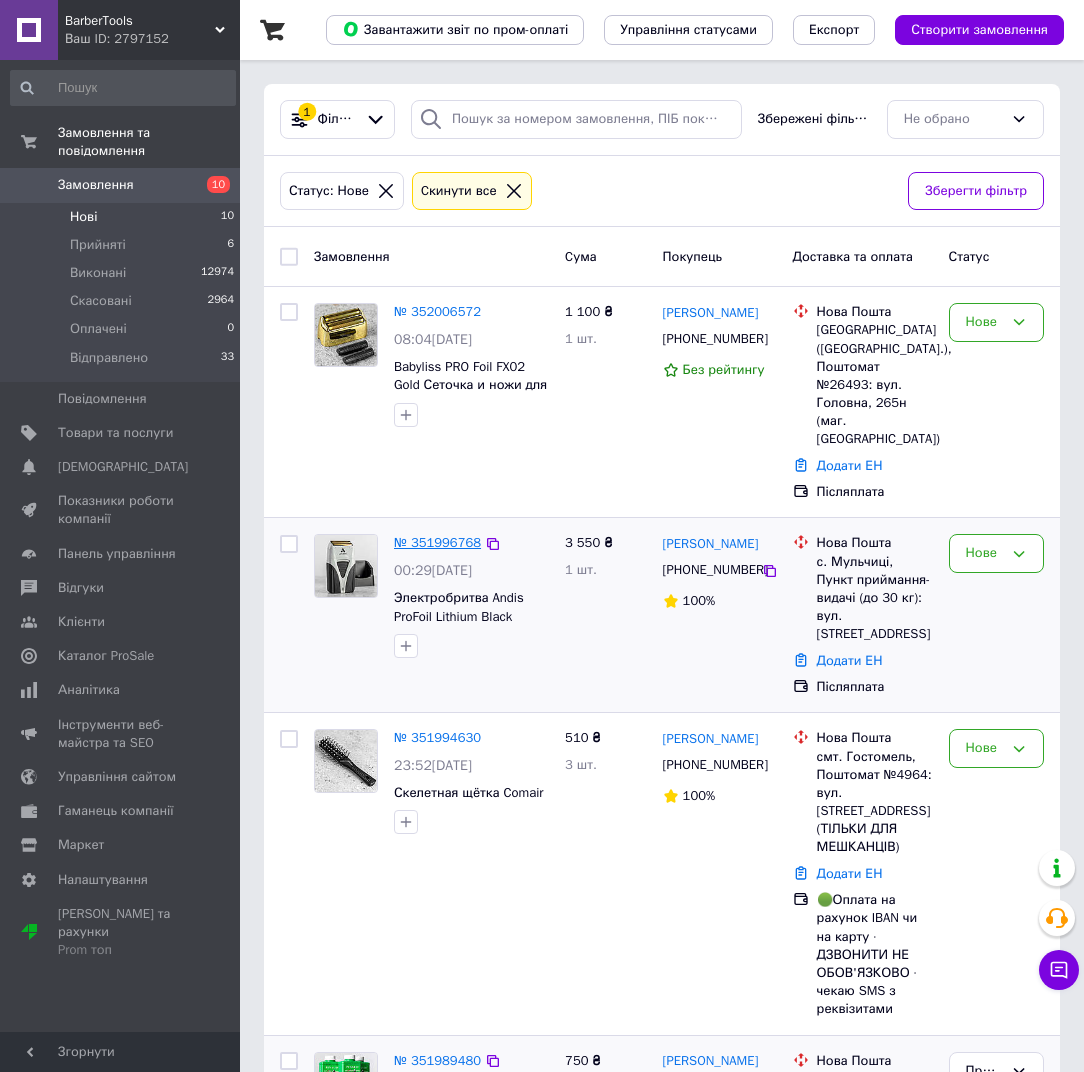 click on "№ 351996768" at bounding box center (437, 542) 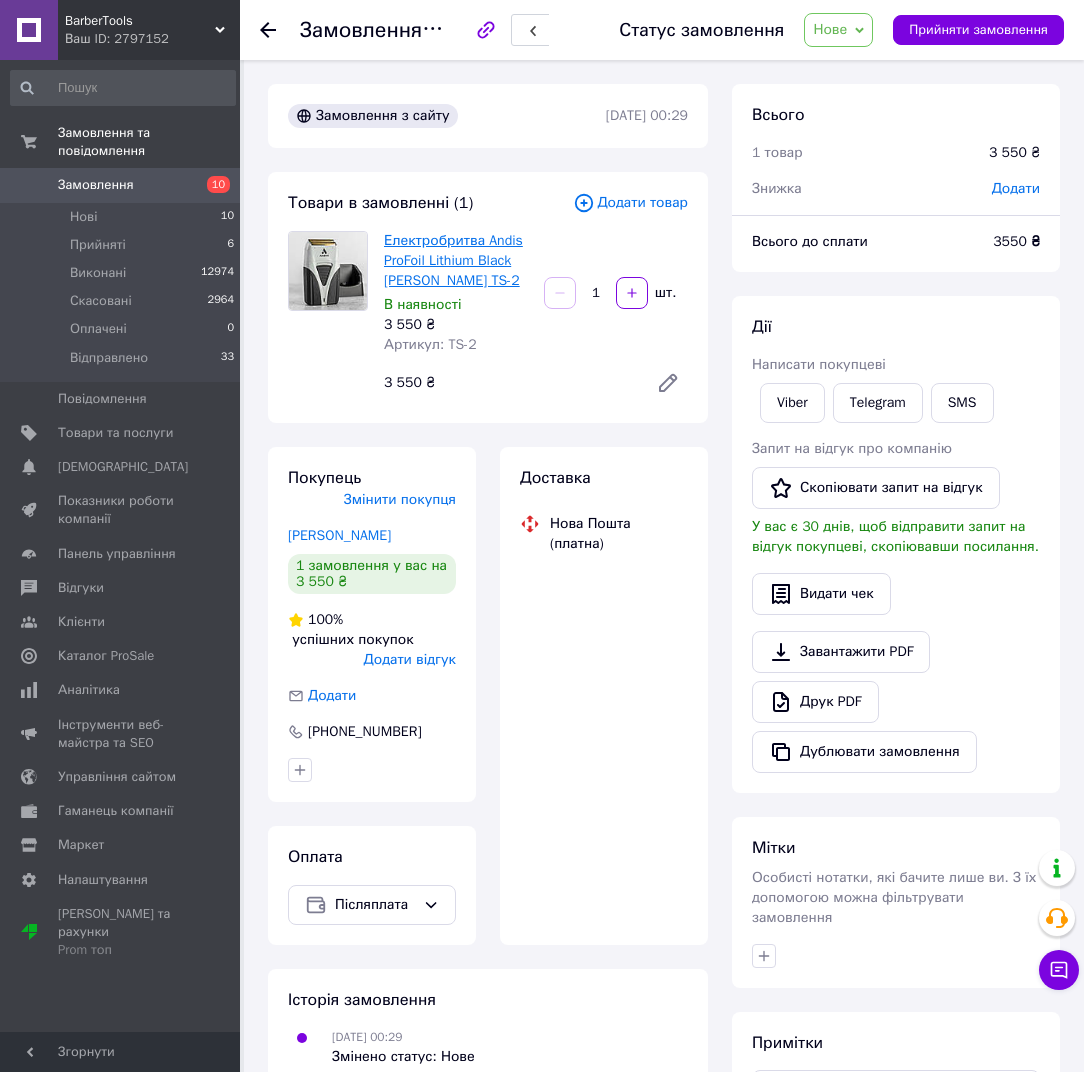 click on "Електробритва Andis ProFoil Lithium Black shaver TS-2" at bounding box center (453, 260) 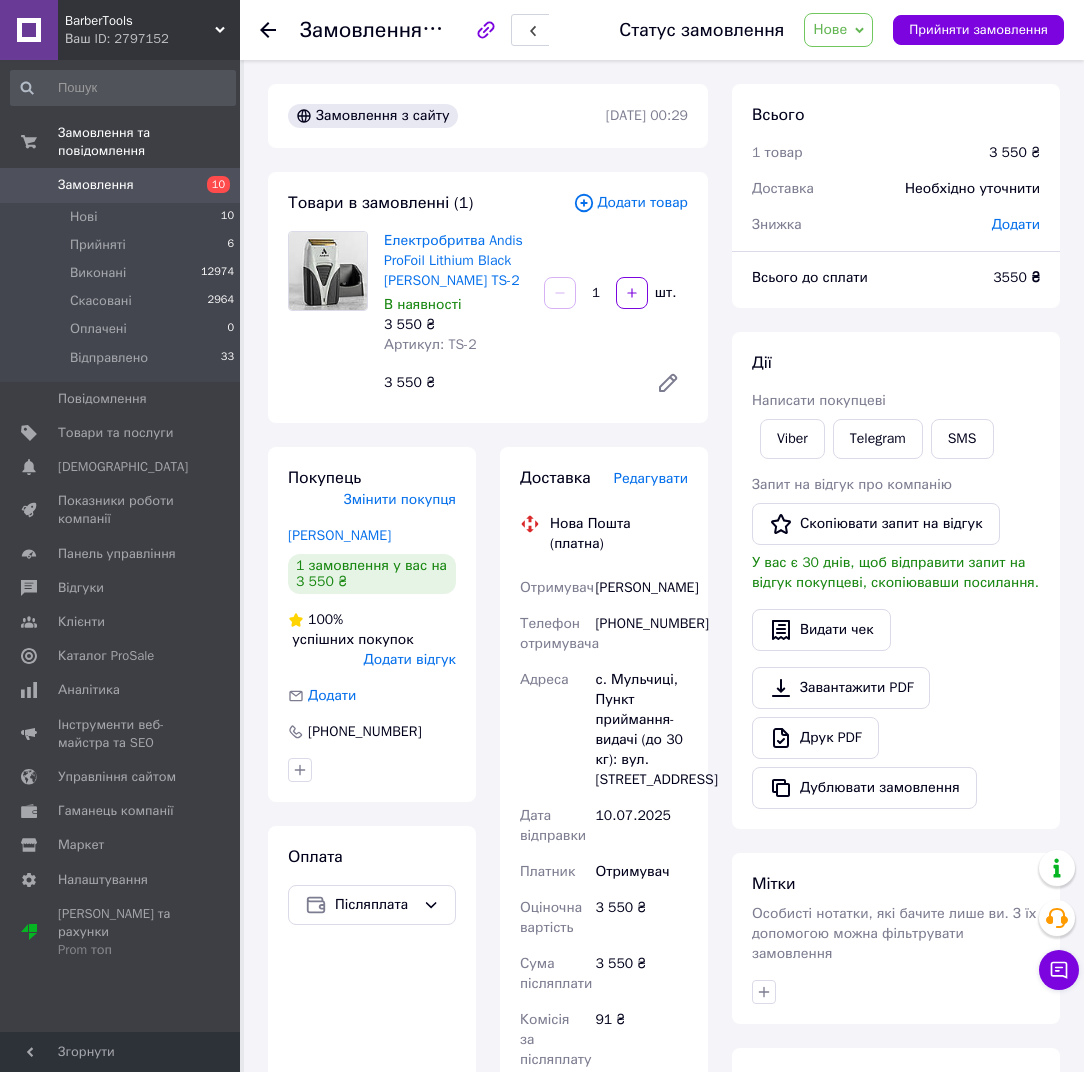 click on "В наявності" at bounding box center [422, 304] 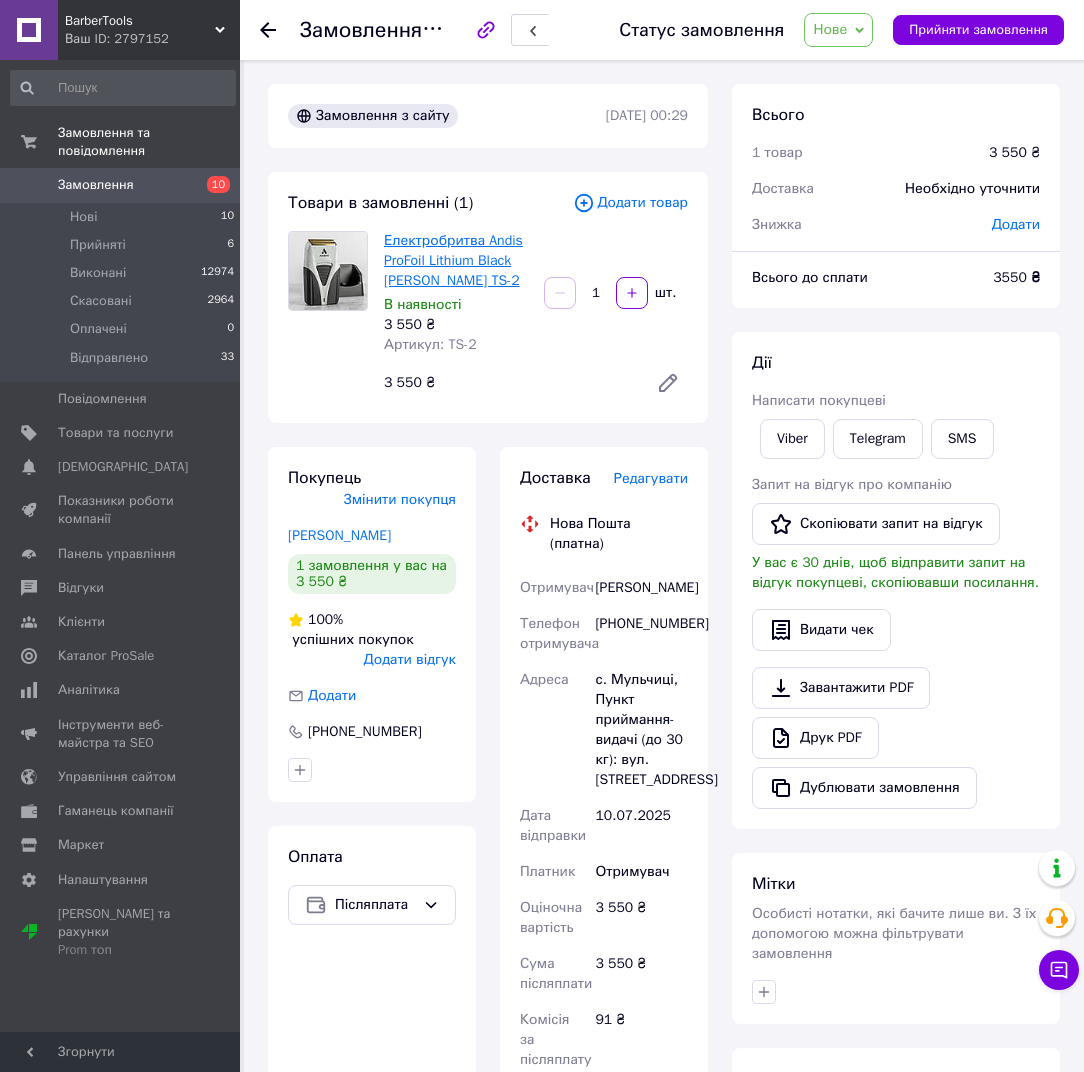 click on "Електробритва Andis ProFoil Lithium Black shaver TS-2" at bounding box center (453, 260) 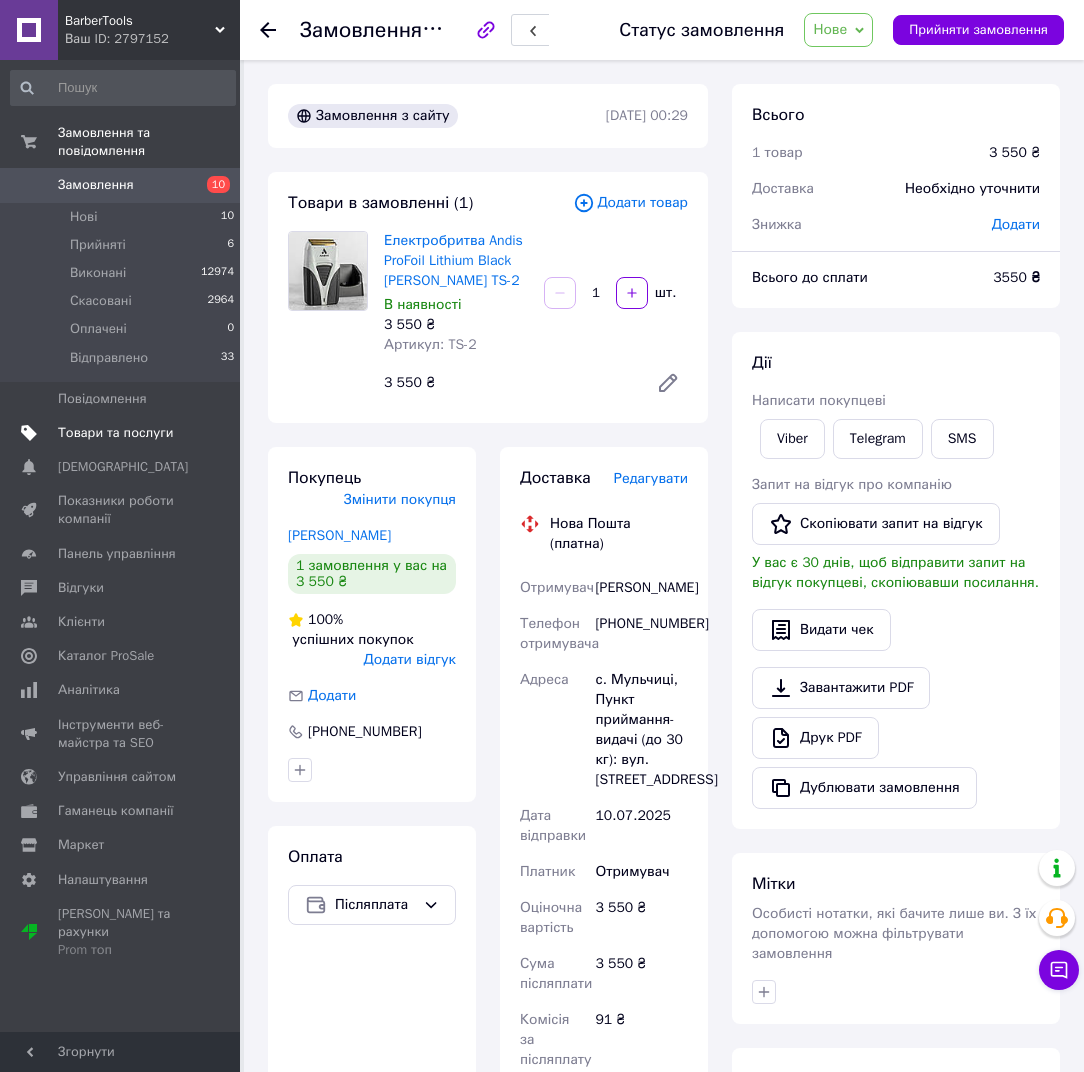 click on "Товари та послуги" at bounding box center [115, 433] 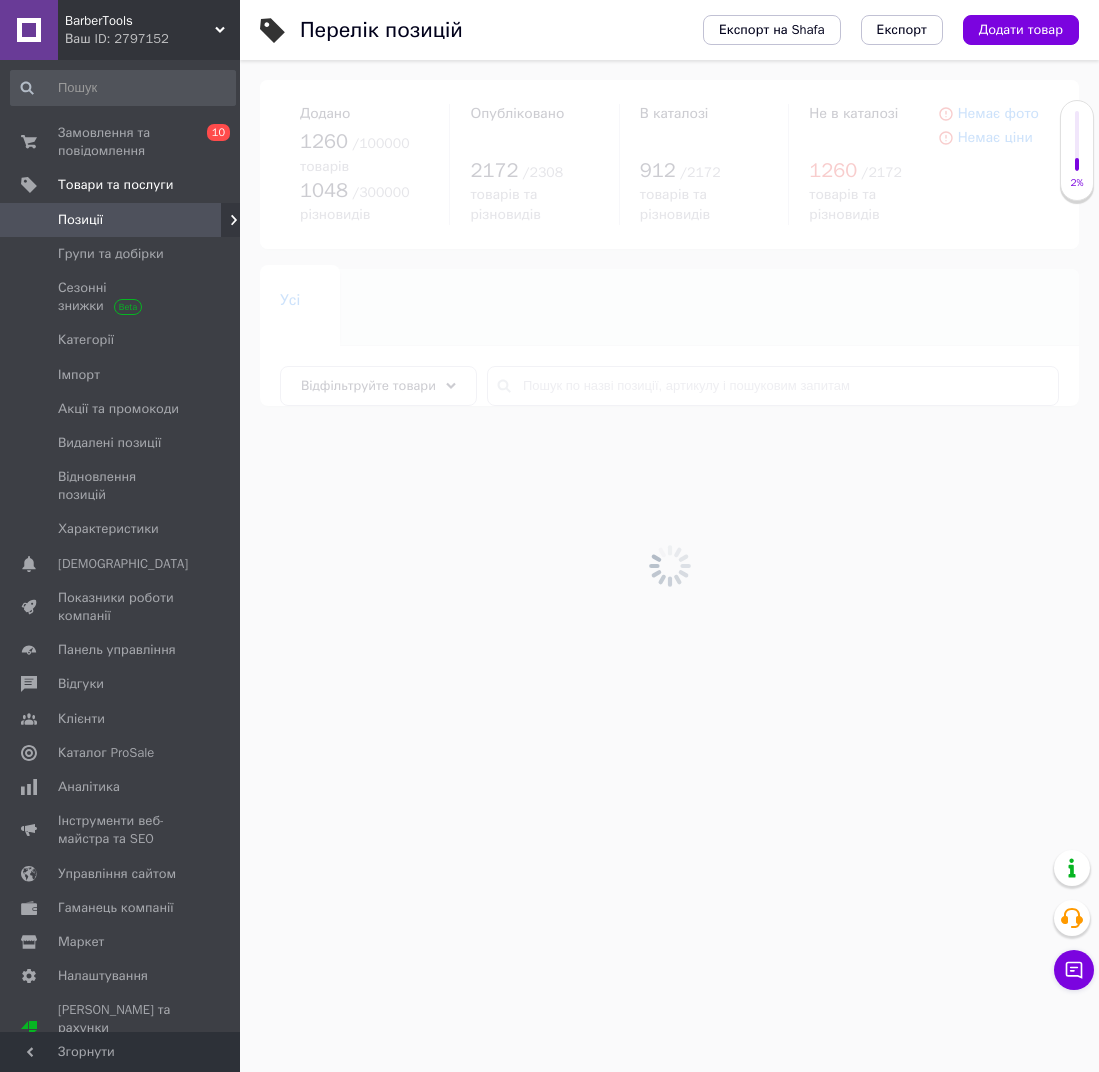 click at bounding box center [669, 566] 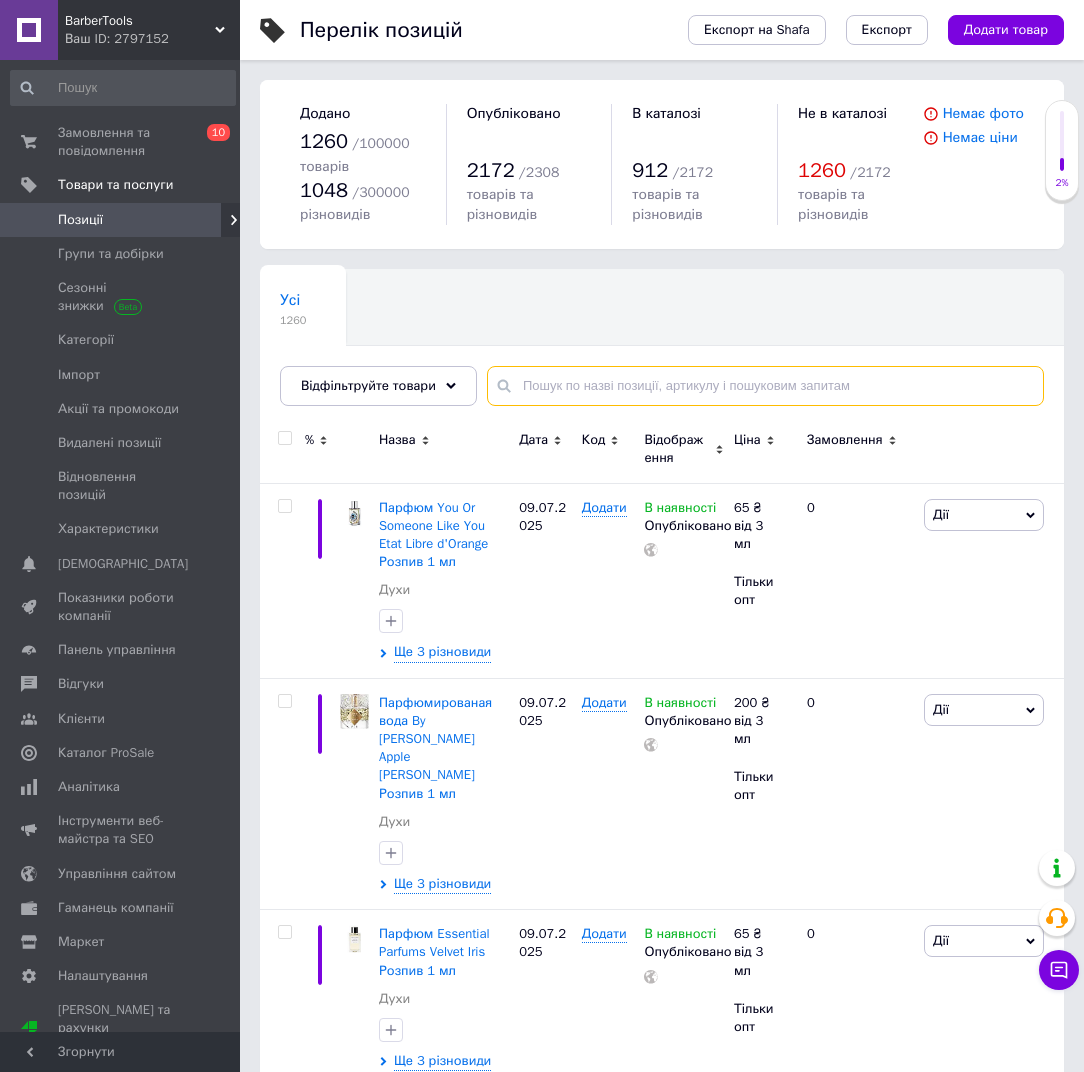click at bounding box center (765, 386) 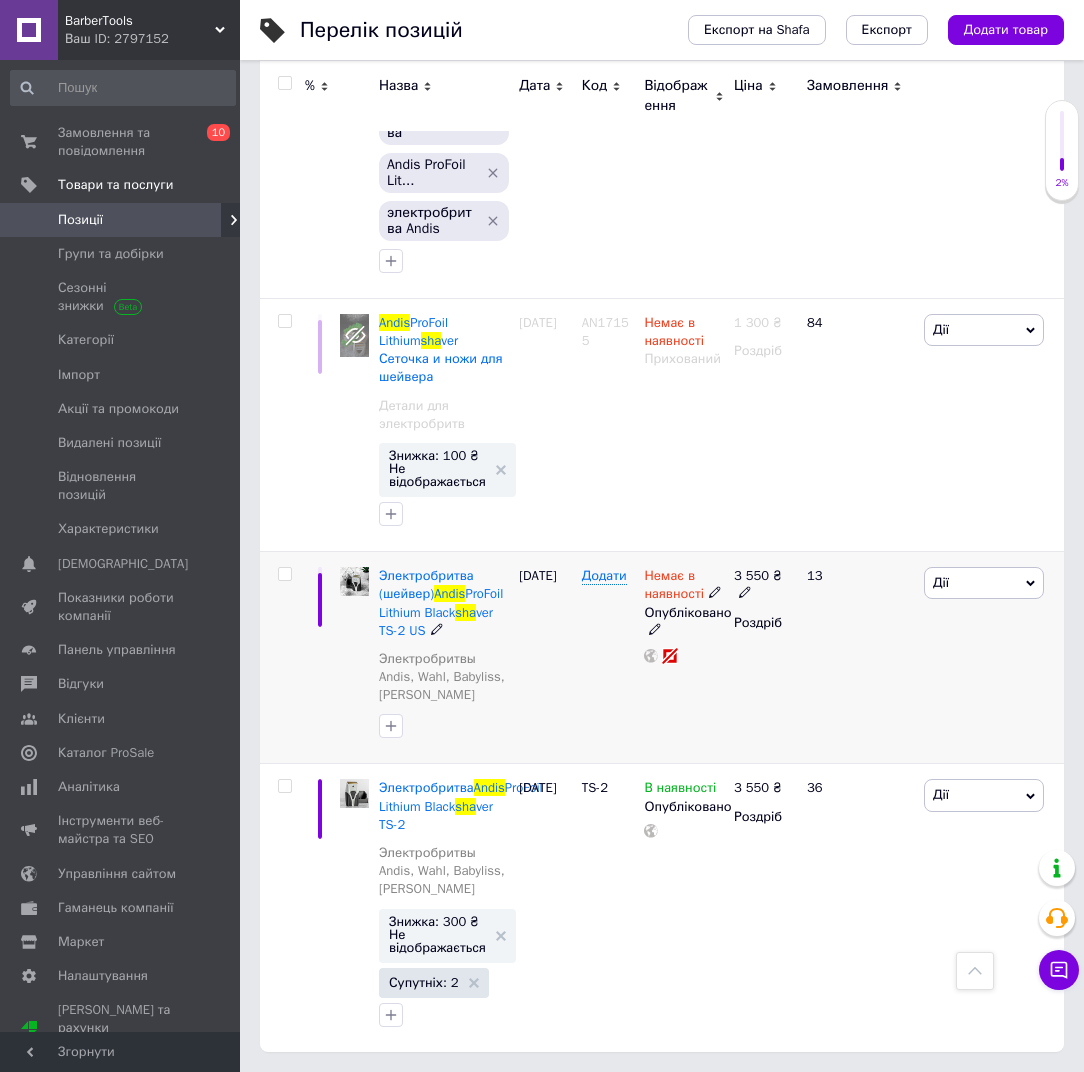 scroll, scrollTop: 638, scrollLeft: 0, axis: vertical 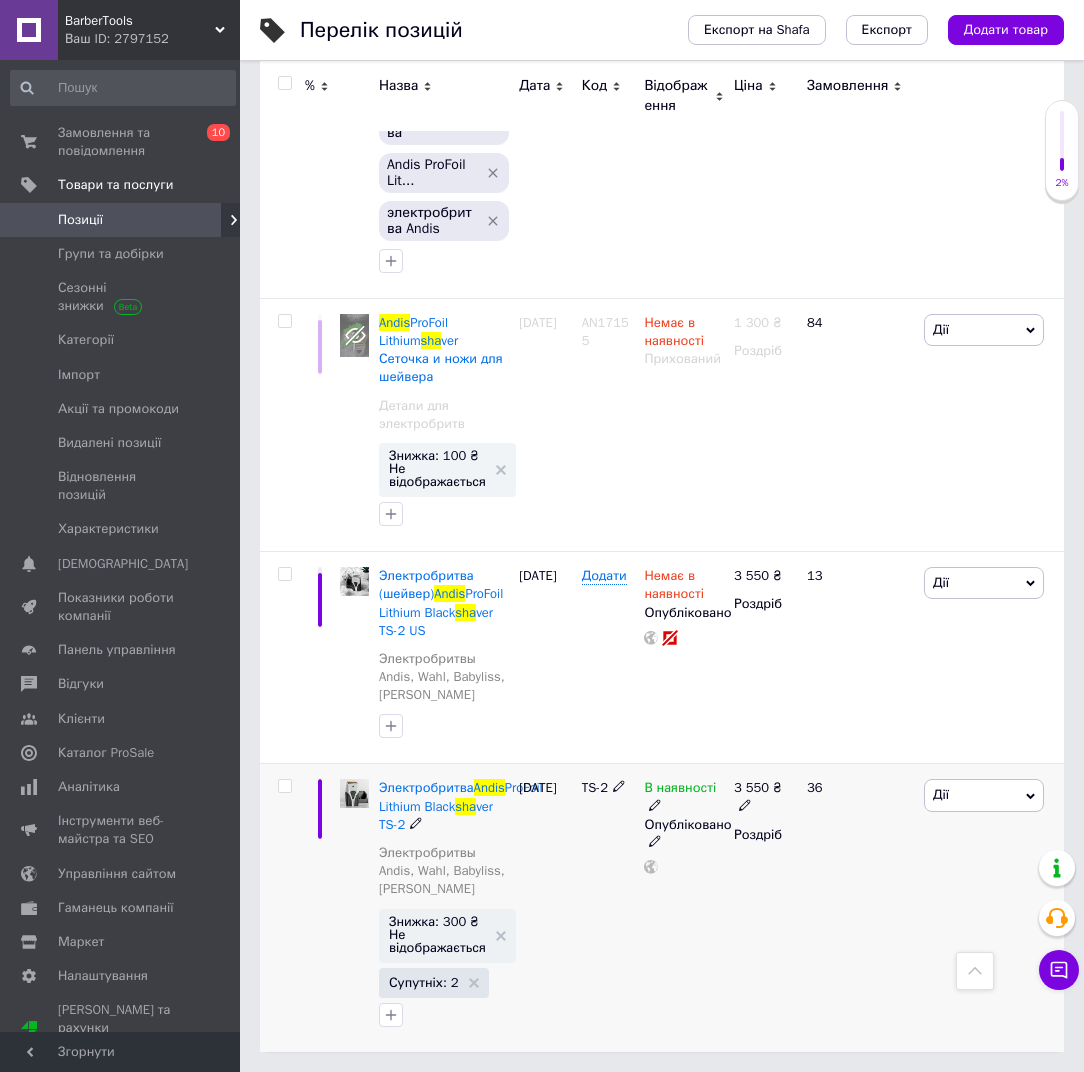 type on "andis sha" 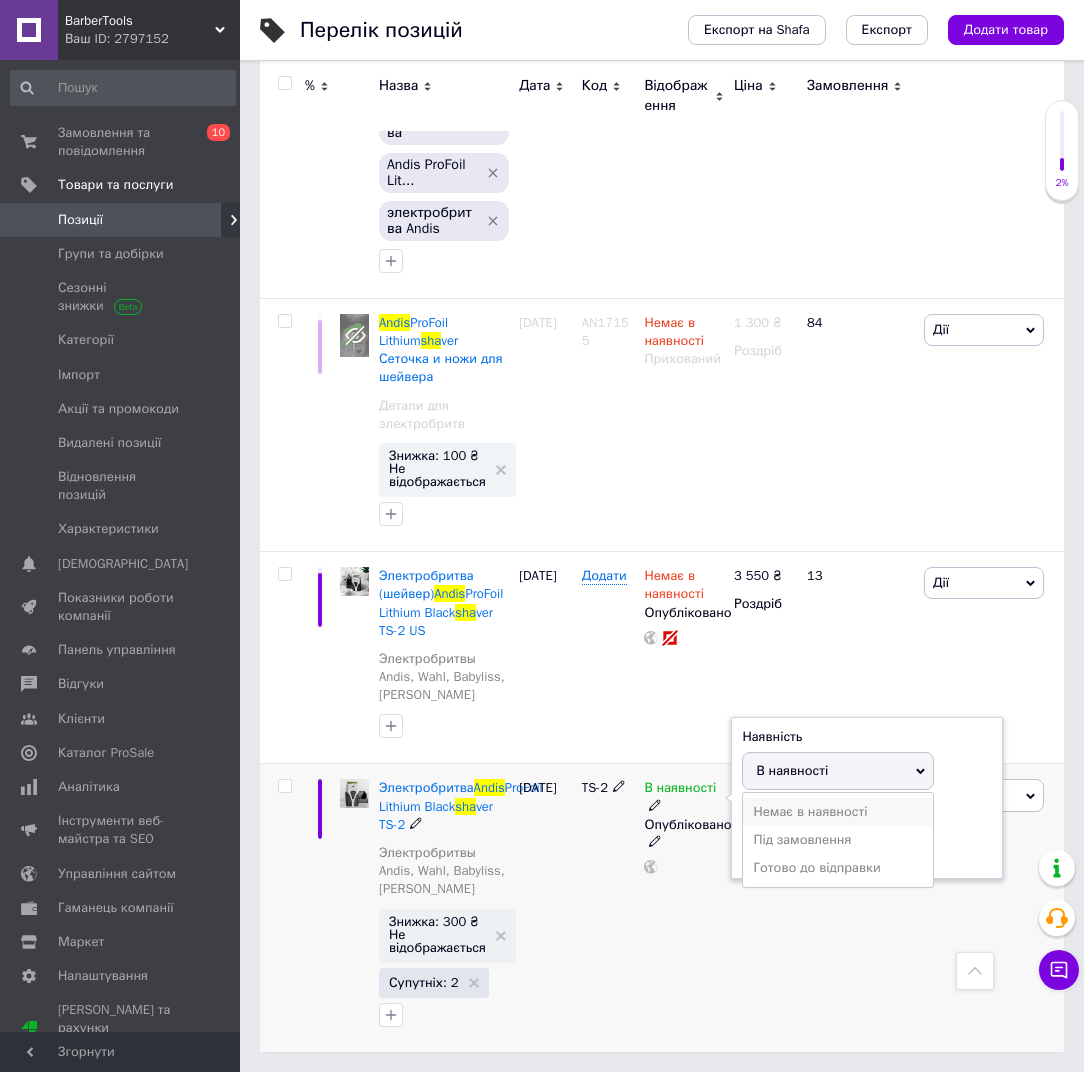 click on "Немає в наявності" at bounding box center [838, 812] 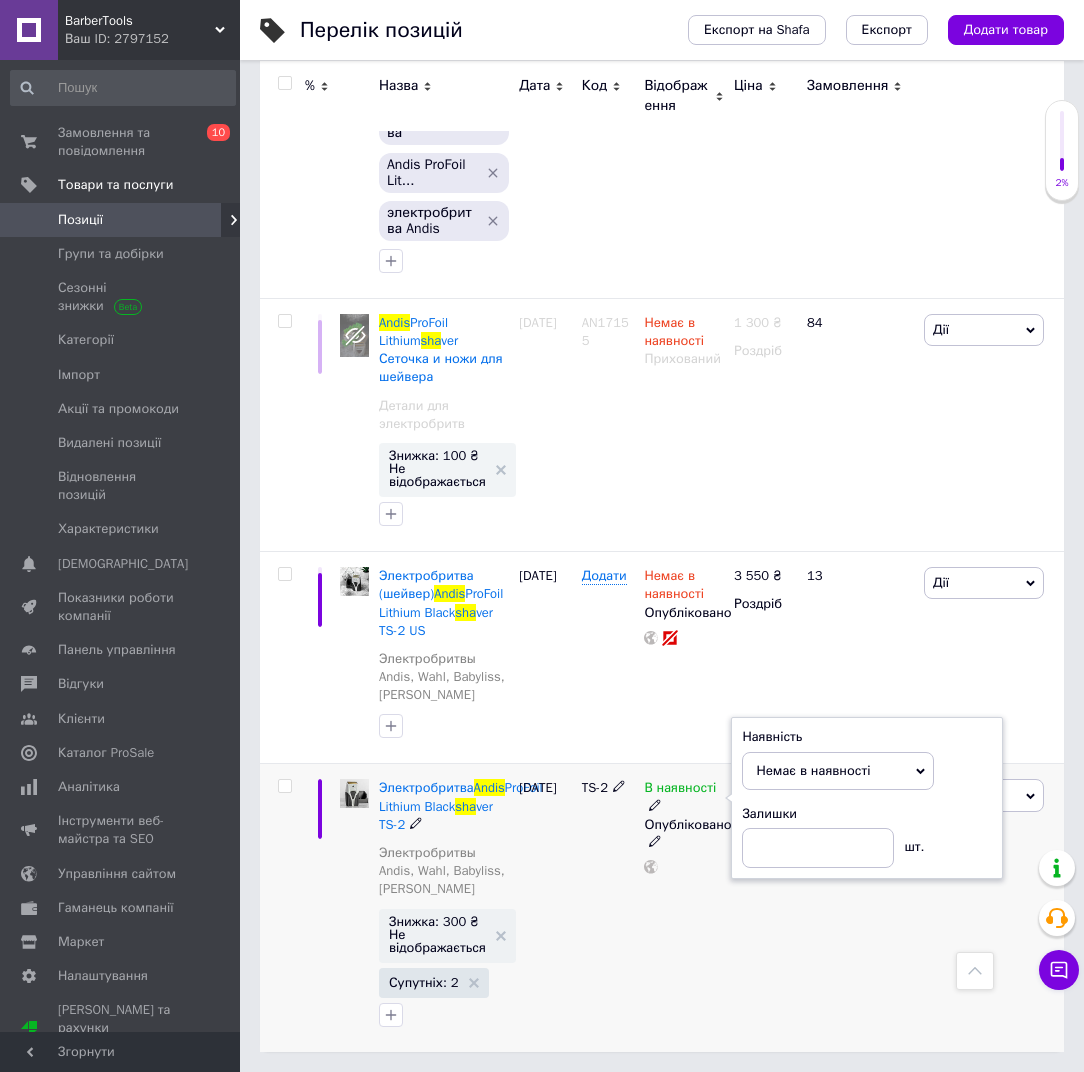 click on "3 550   ₴ Роздріб" at bounding box center (762, 908) 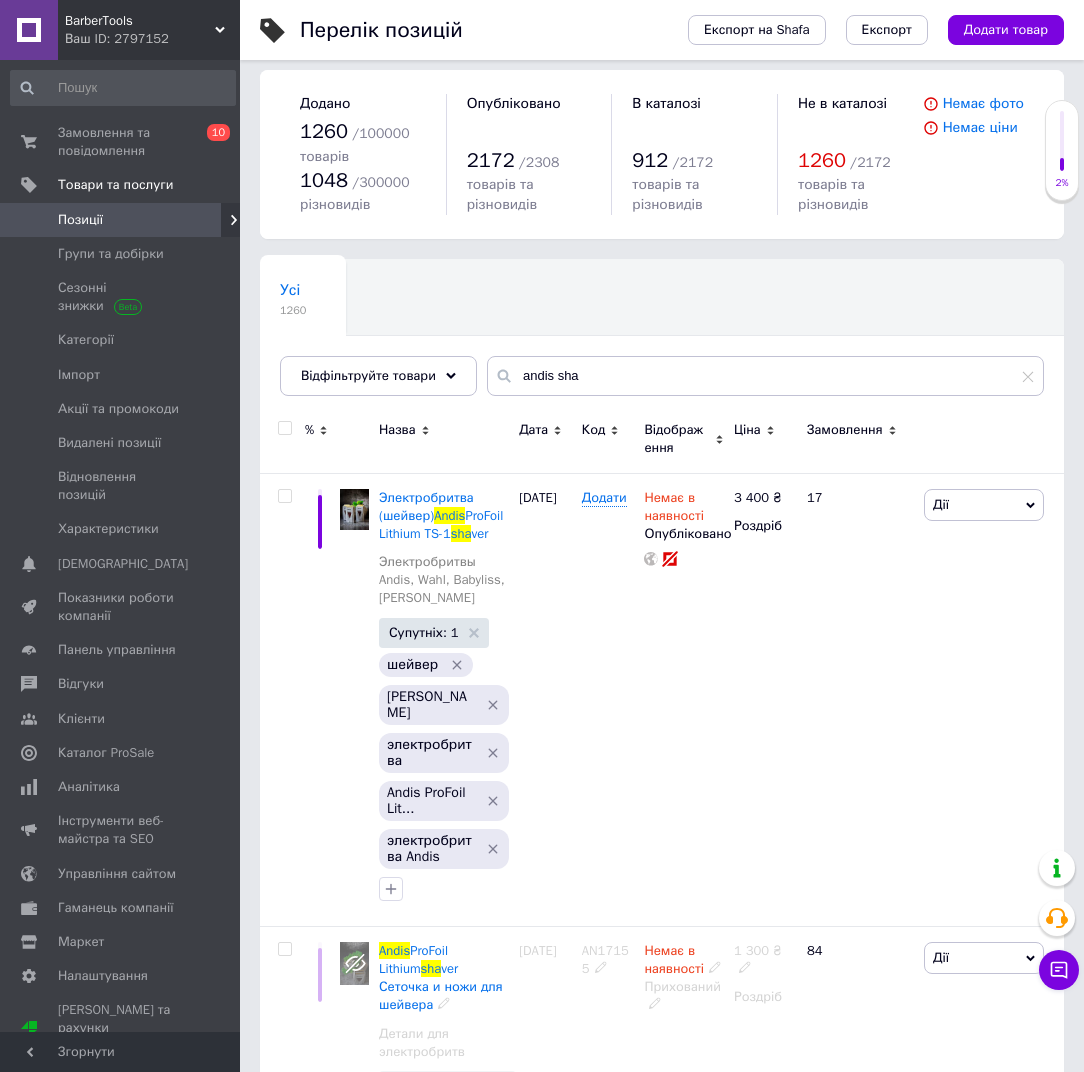 scroll, scrollTop: 0, scrollLeft: 0, axis: both 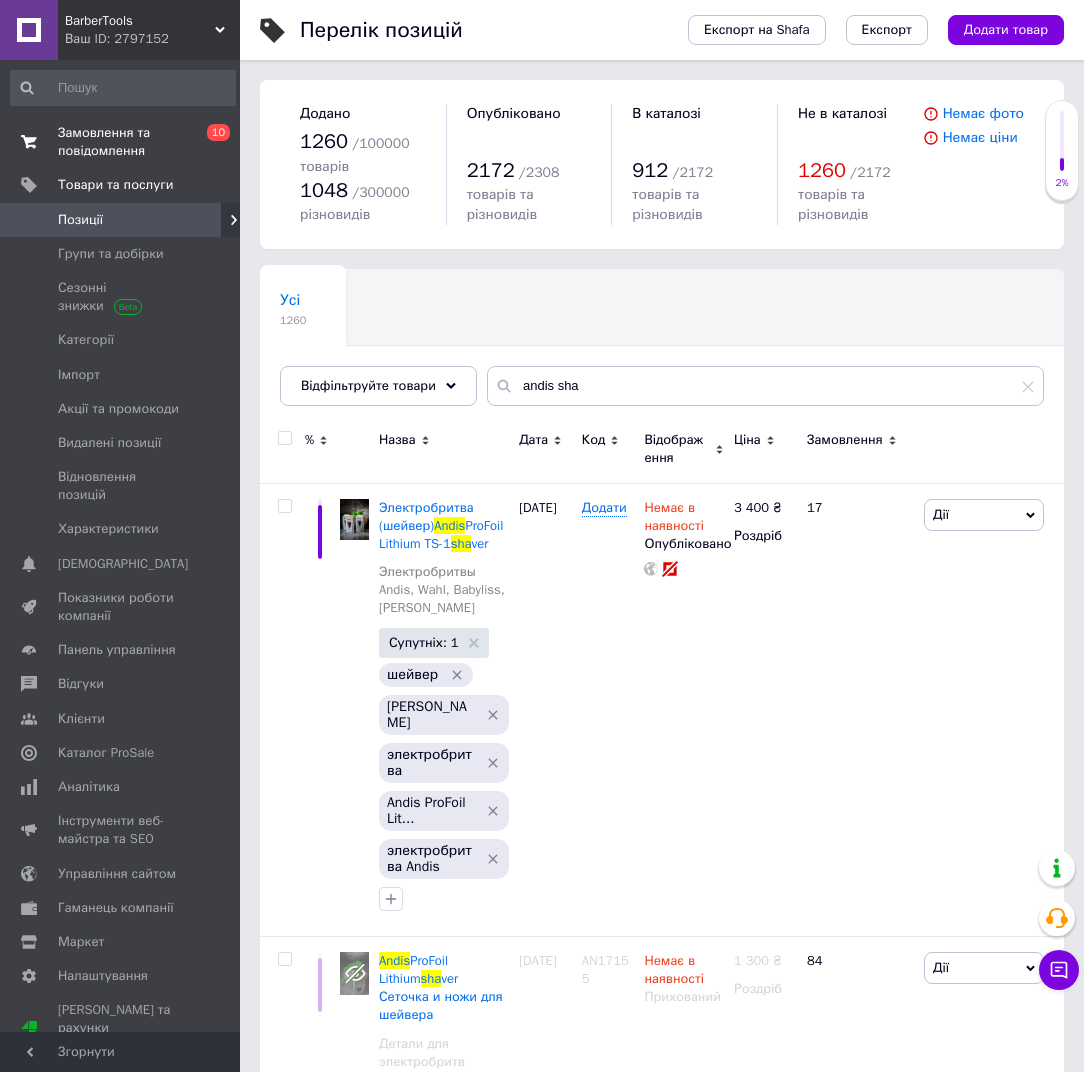 click on "Замовлення та повідомлення" at bounding box center (121, 142) 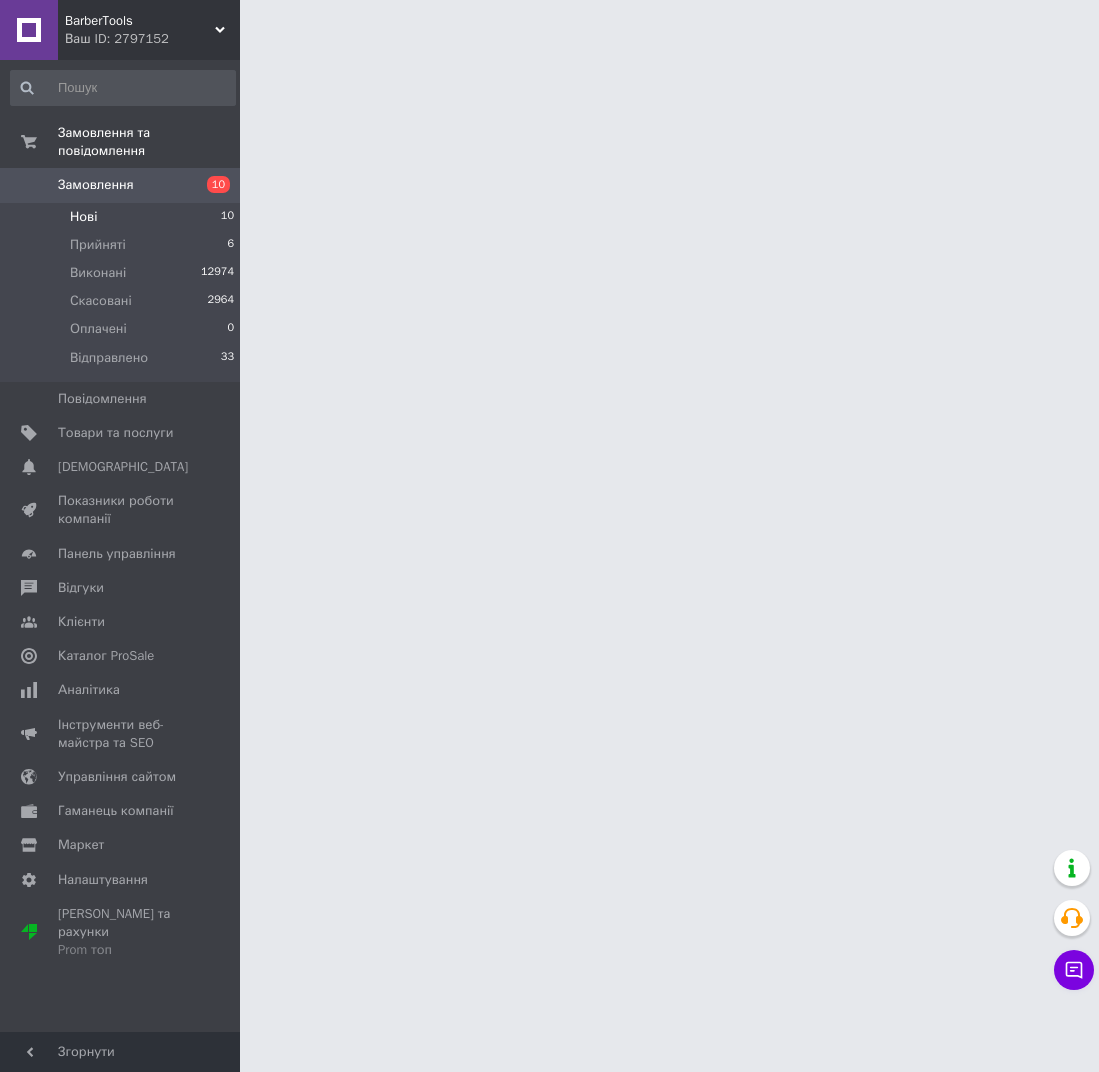 click on "Нові 10" at bounding box center [123, 217] 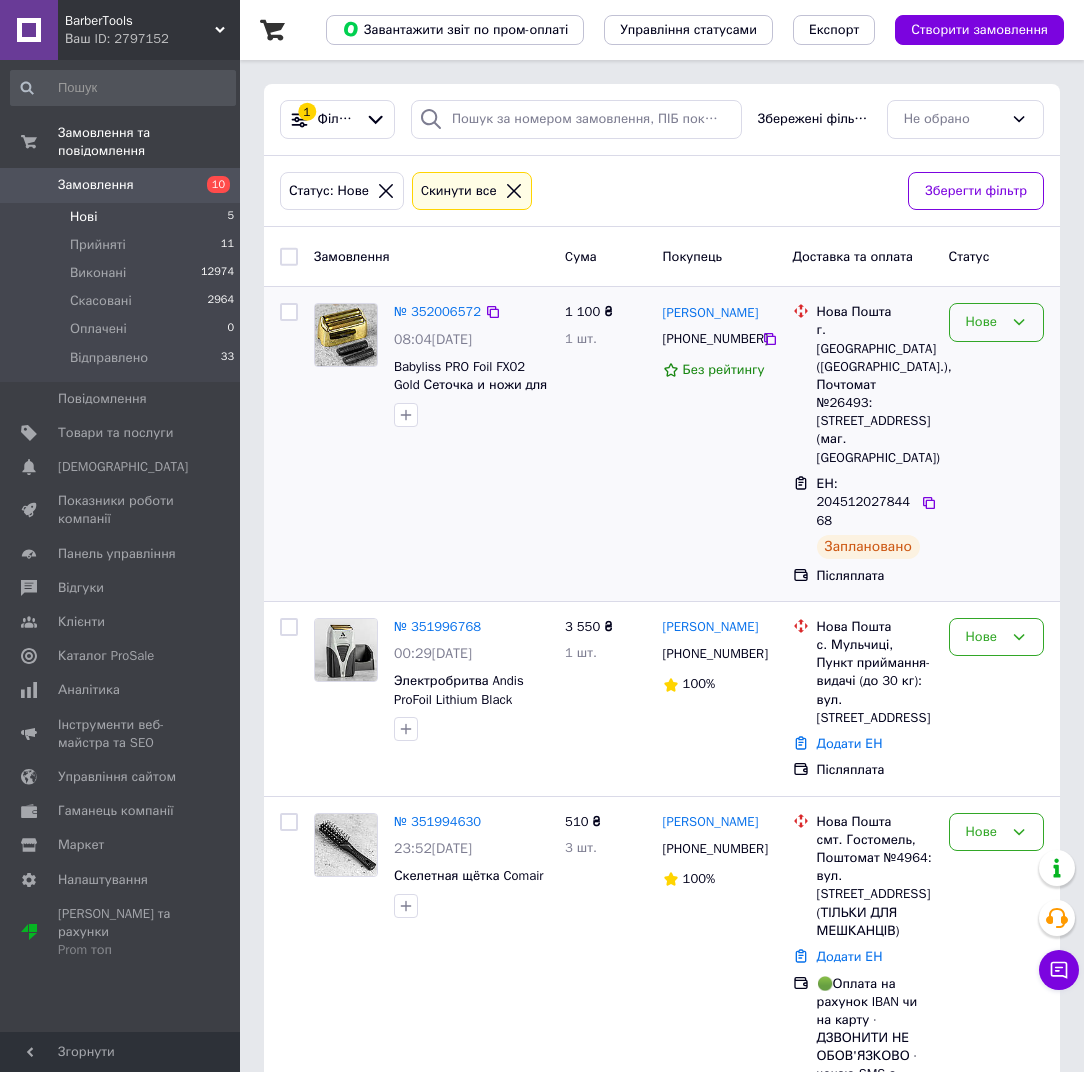 click on "Нове" at bounding box center [984, 322] 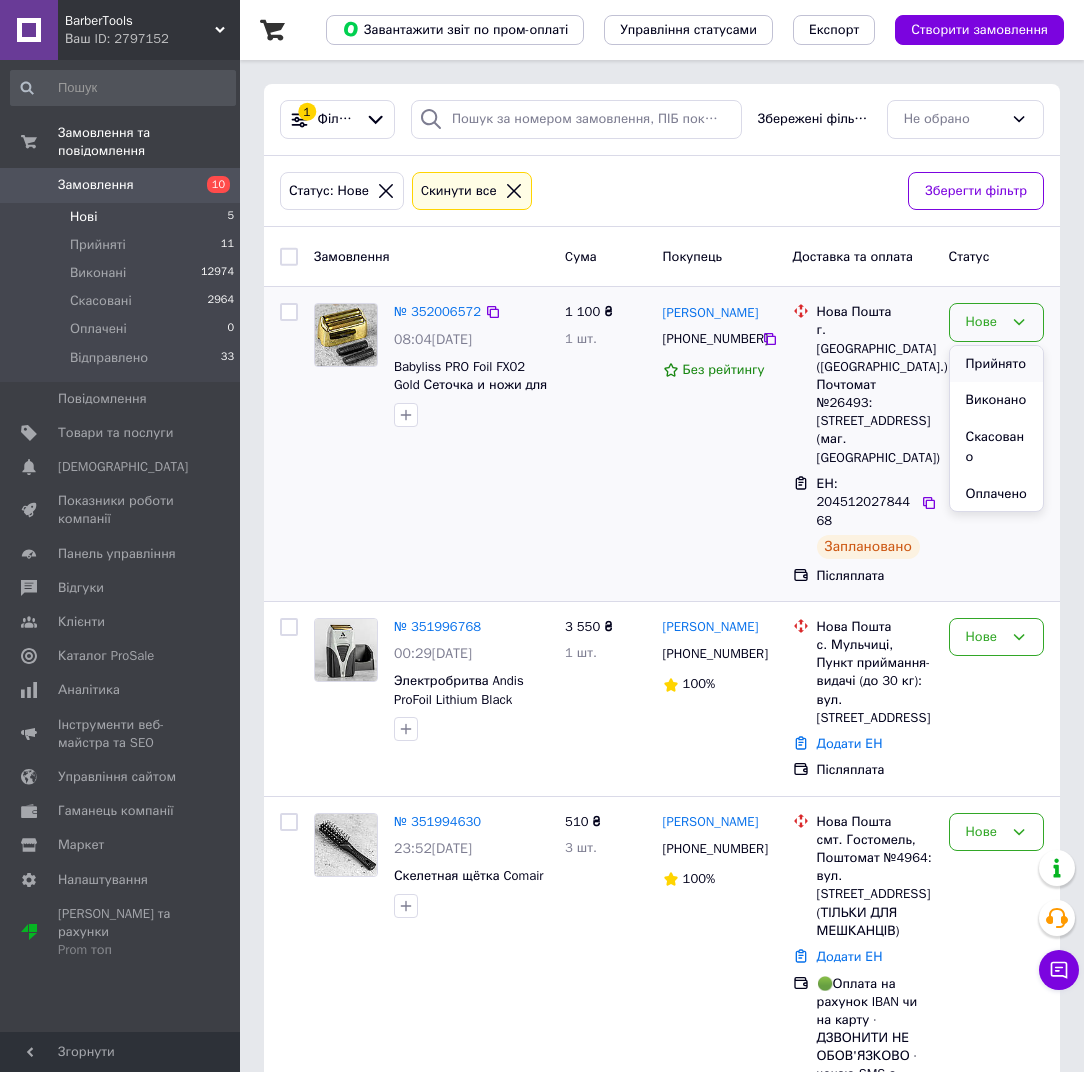click on "Прийнято" at bounding box center [996, 364] 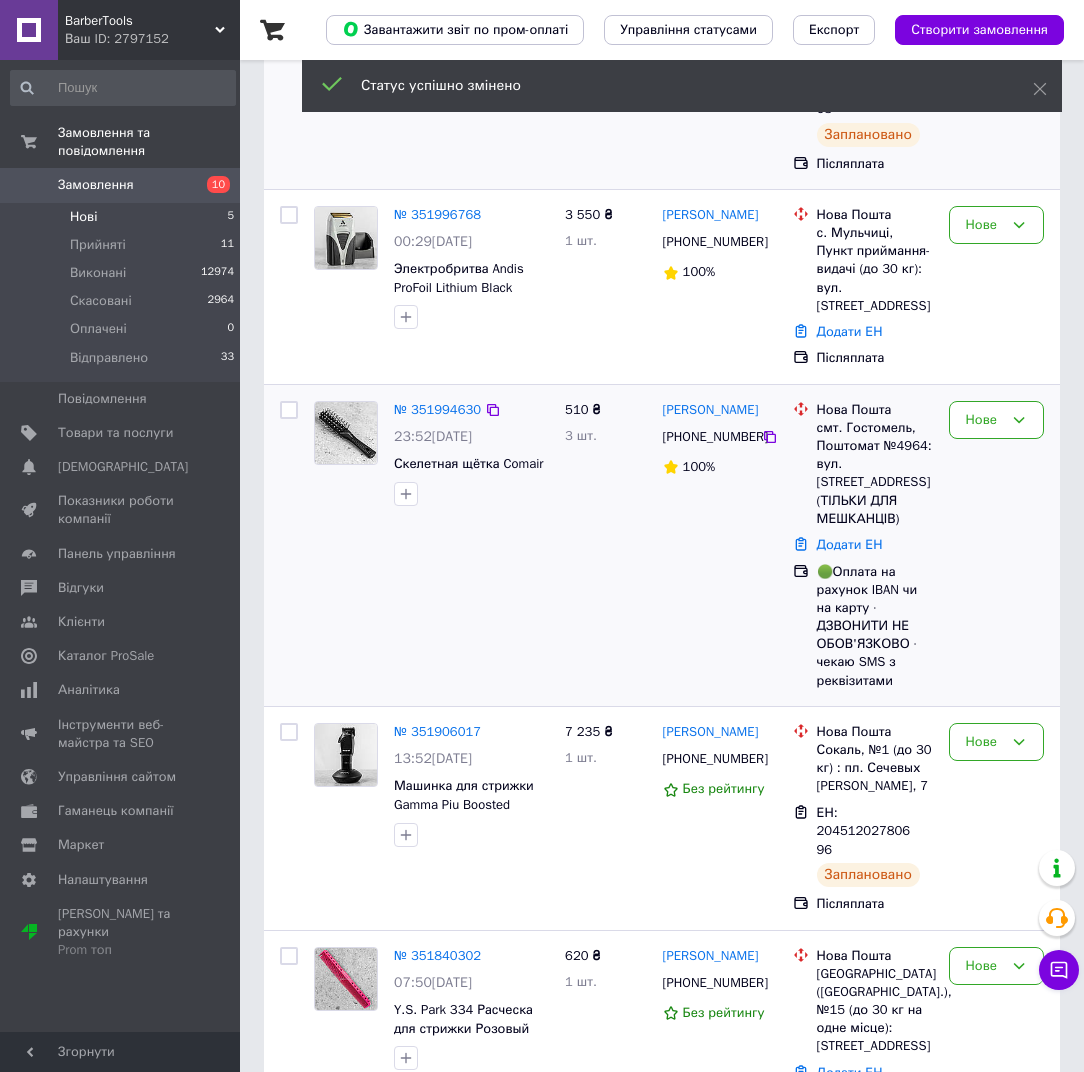 scroll, scrollTop: 415, scrollLeft: 0, axis: vertical 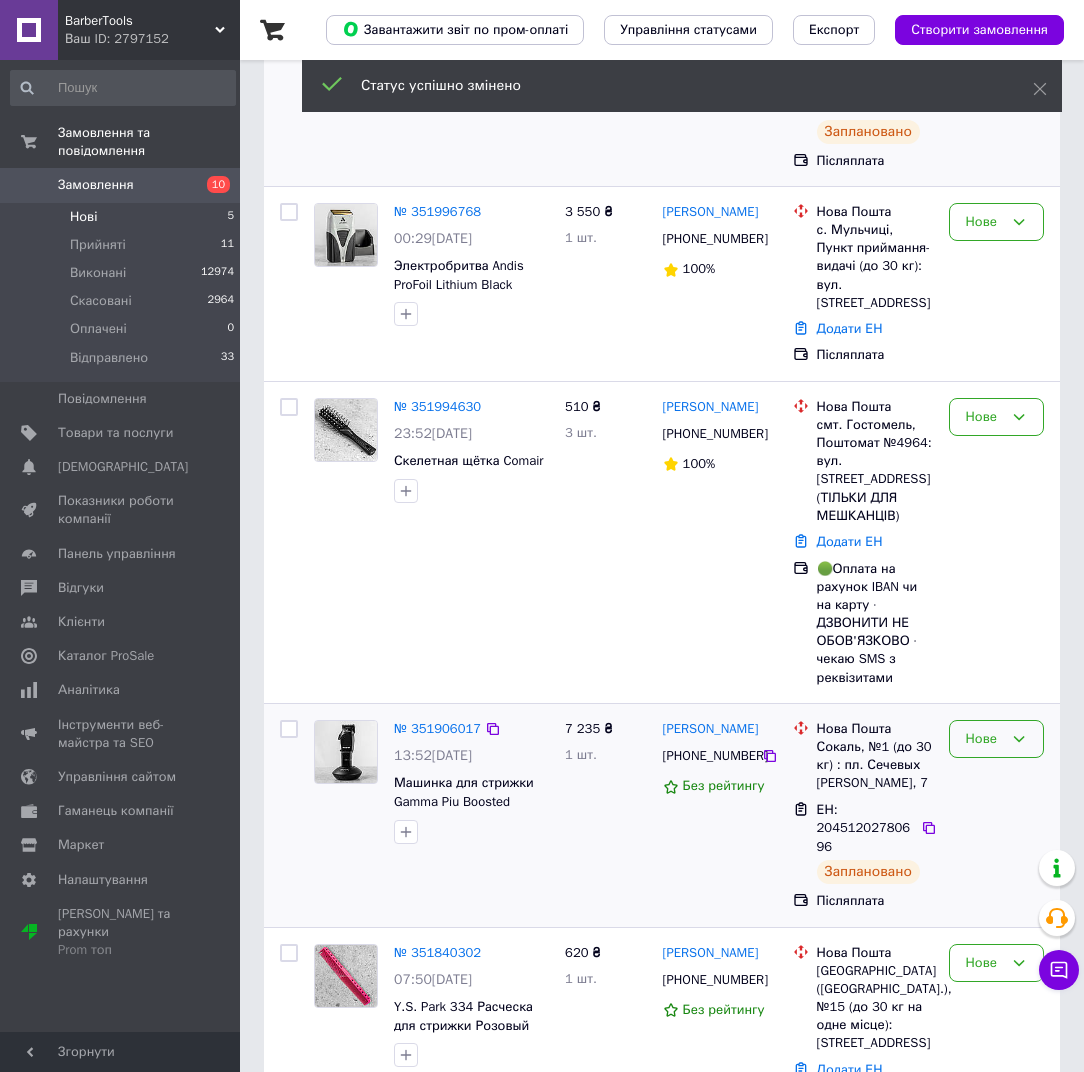 click on "Нове" at bounding box center (984, 739) 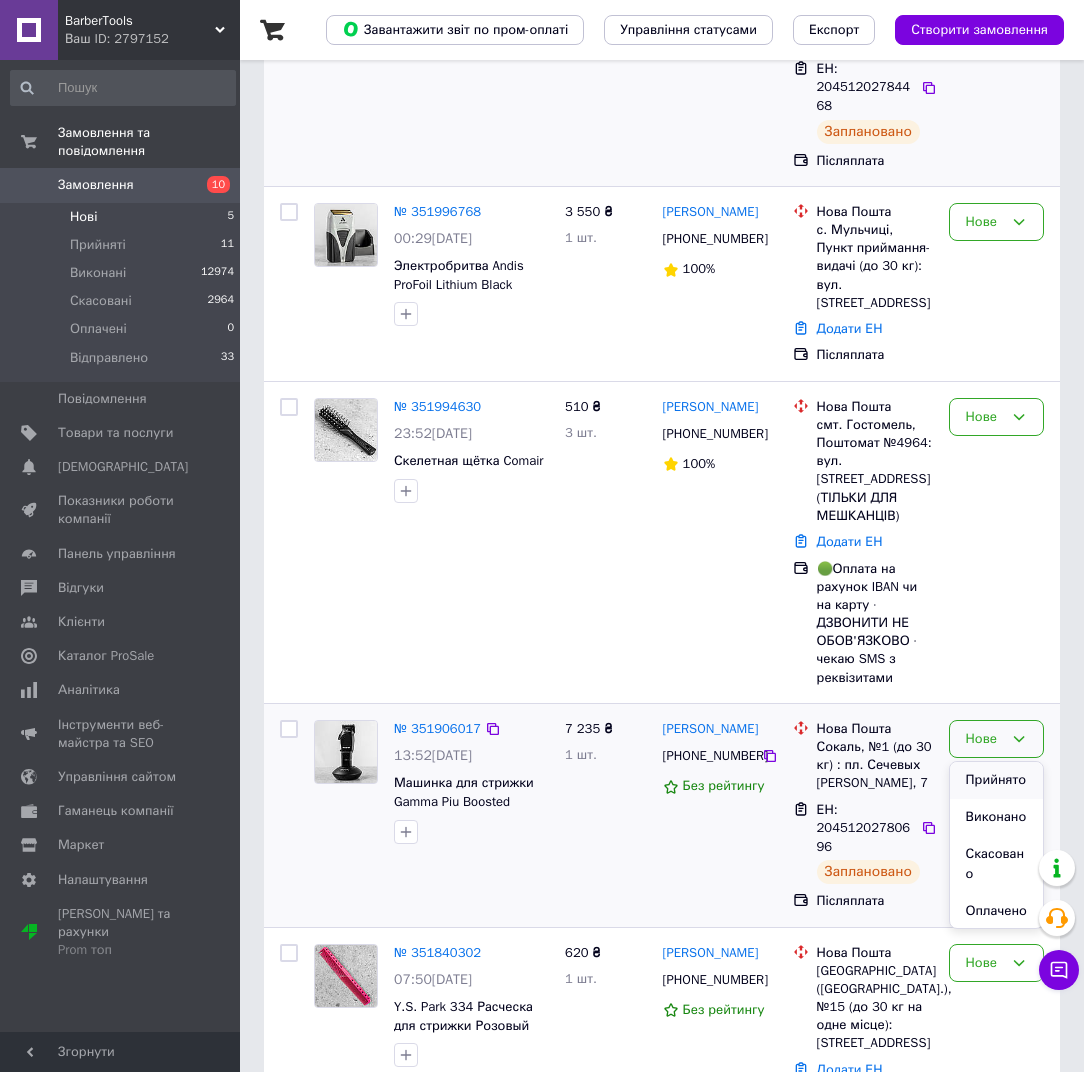 click on "Прийнято" at bounding box center (996, 780) 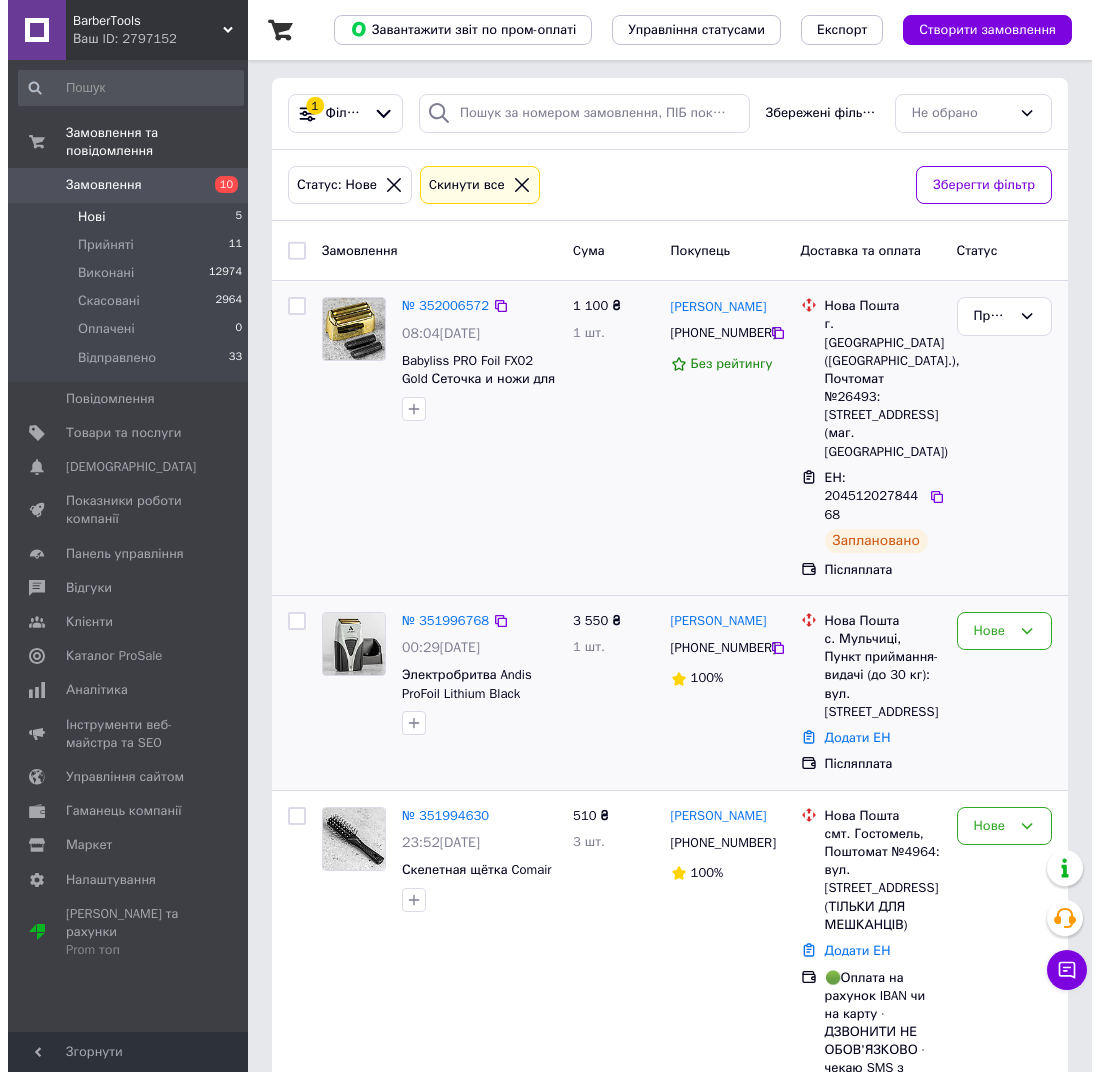 scroll, scrollTop: 0, scrollLeft: 0, axis: both 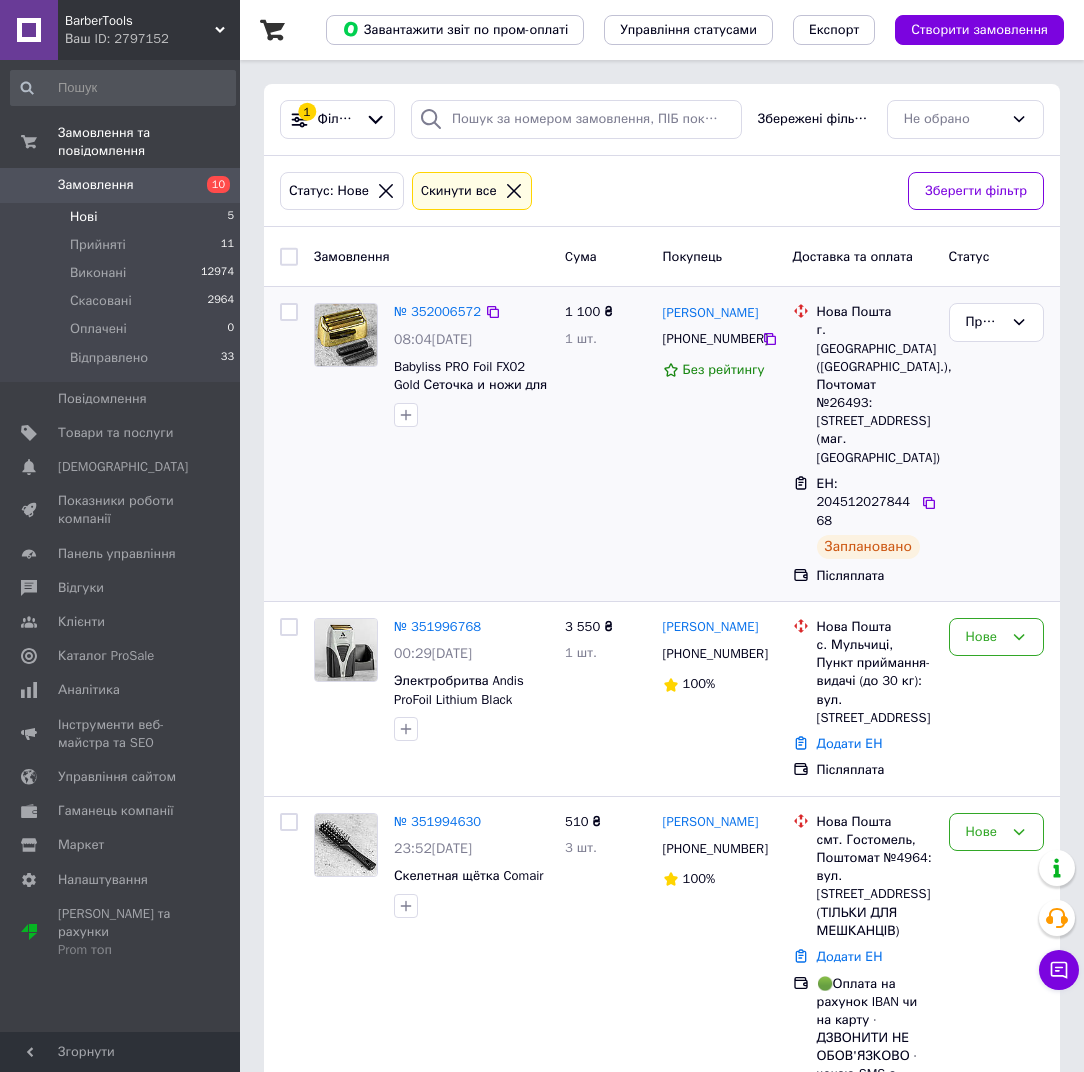 click on "Нові 5" at bounding box center [123, 217] 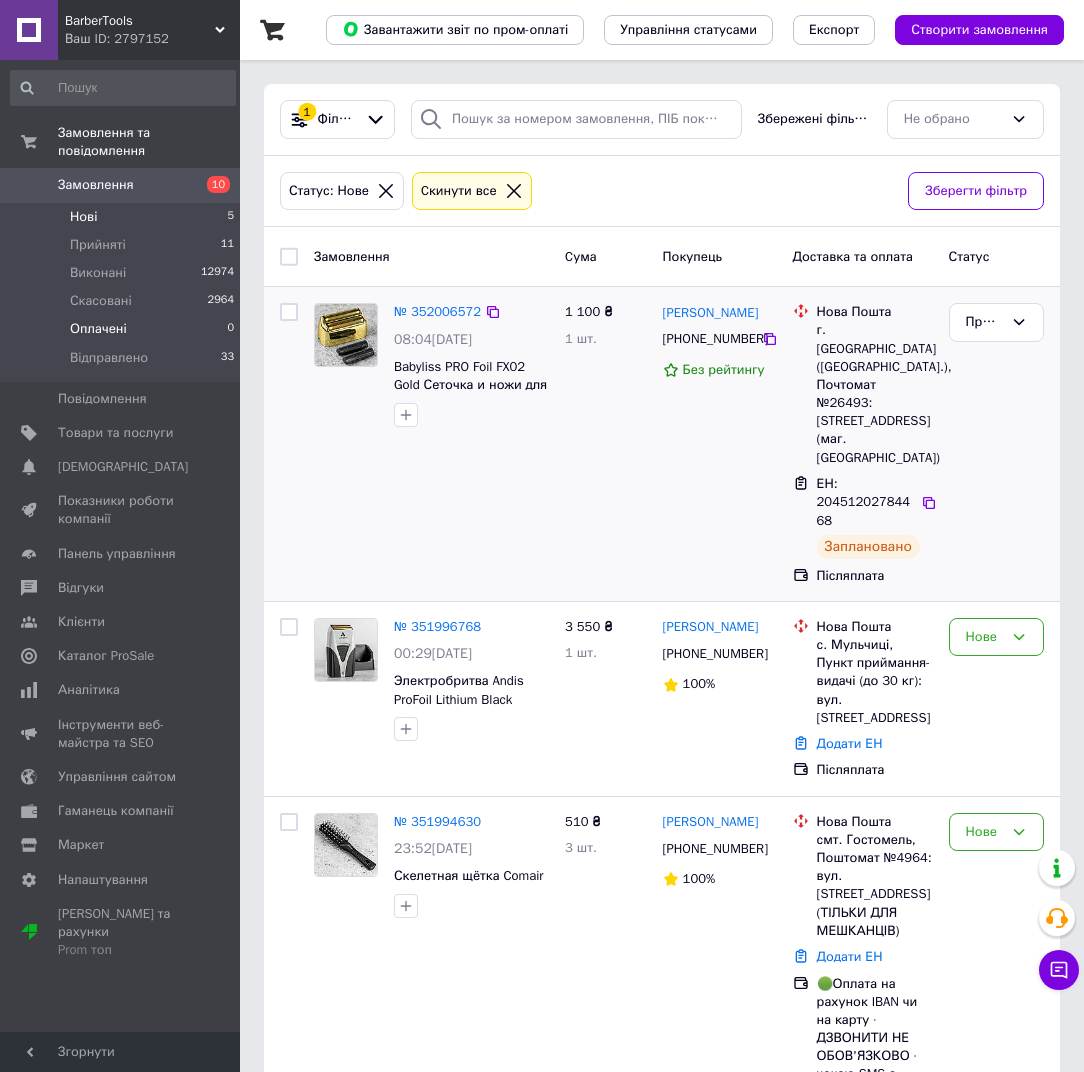 click on "Оплачені 0" at bounding box center [123, 329] 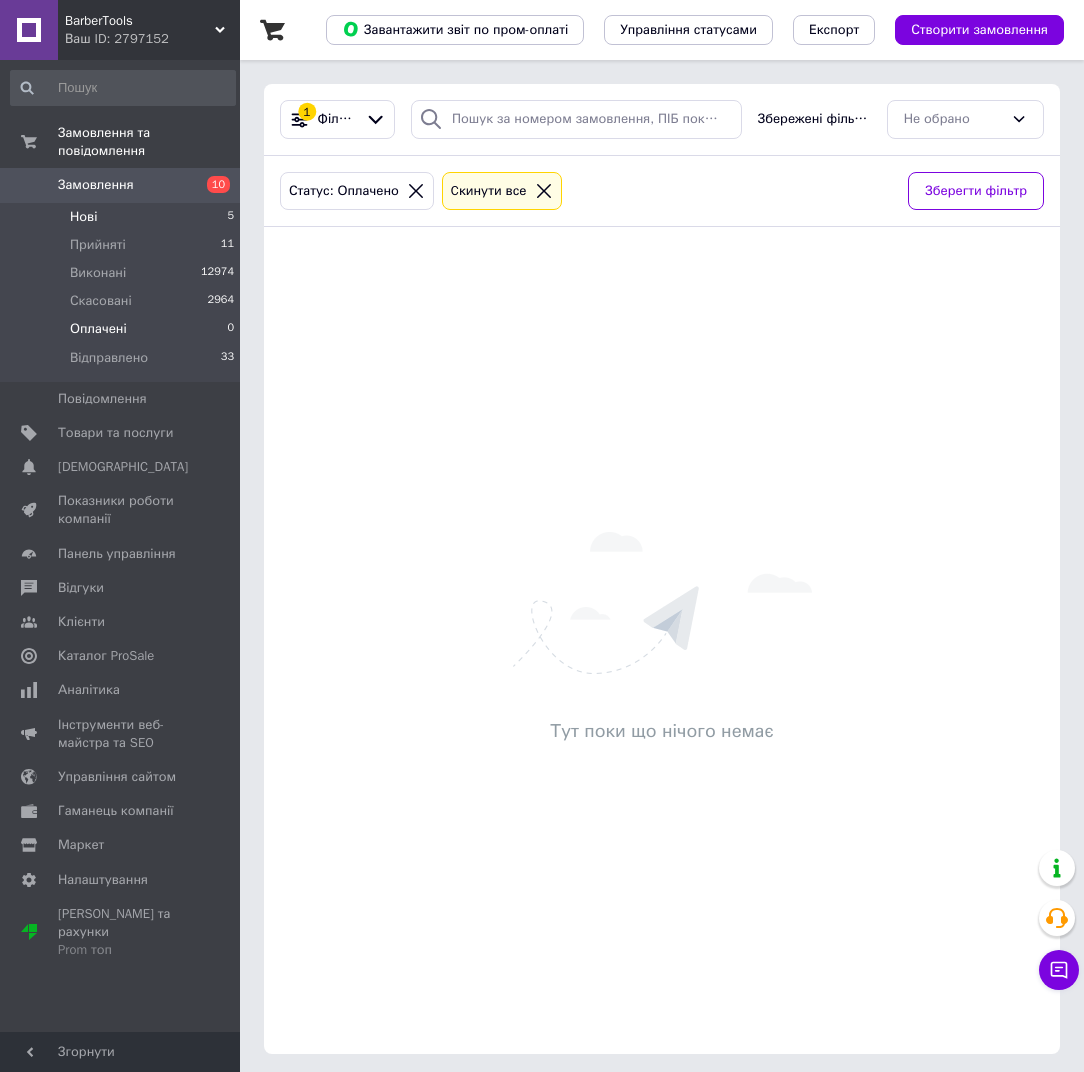 click on "Нові 5" at bounding box center (123, 217) 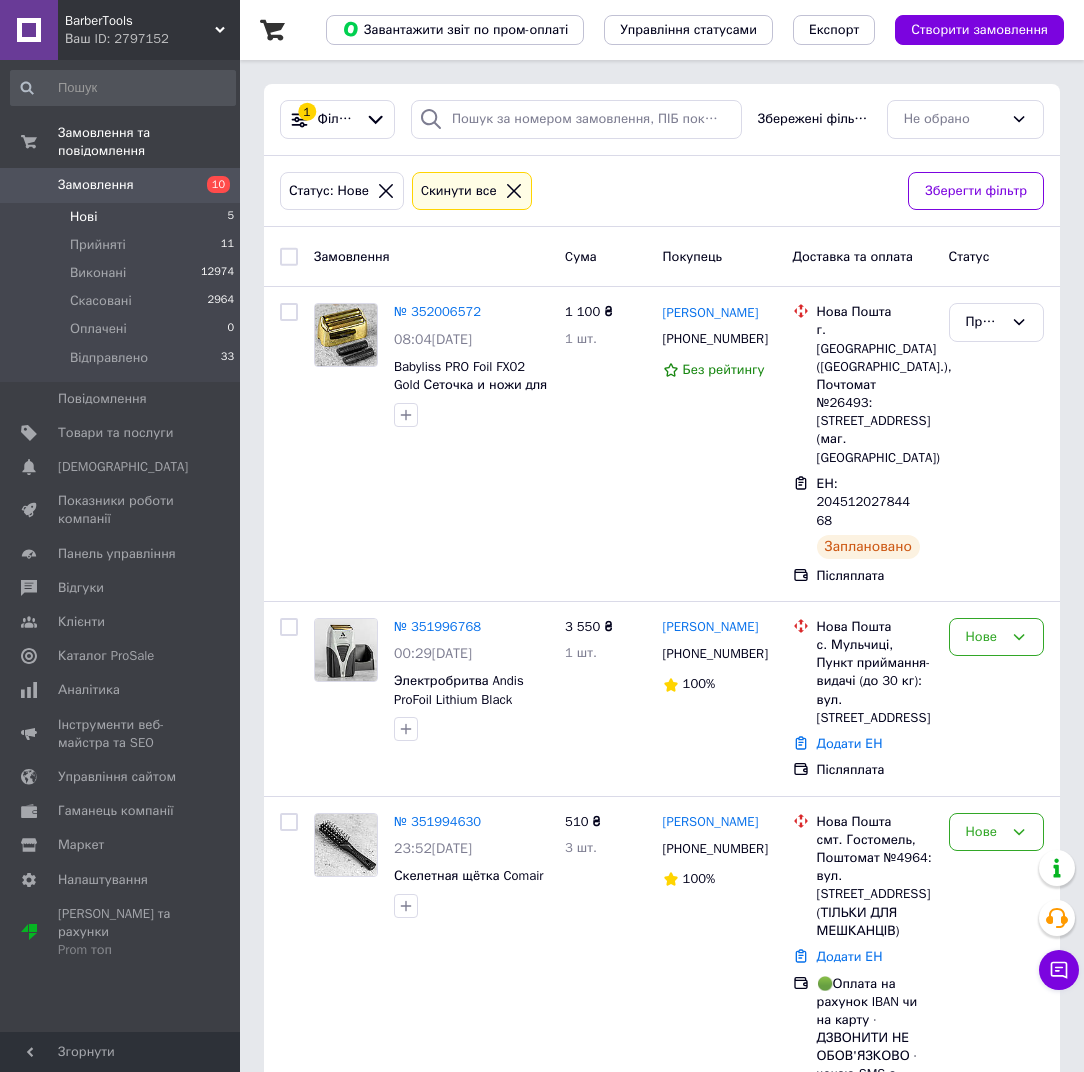 click on "Нові 5" at bounding box center [123, 217] 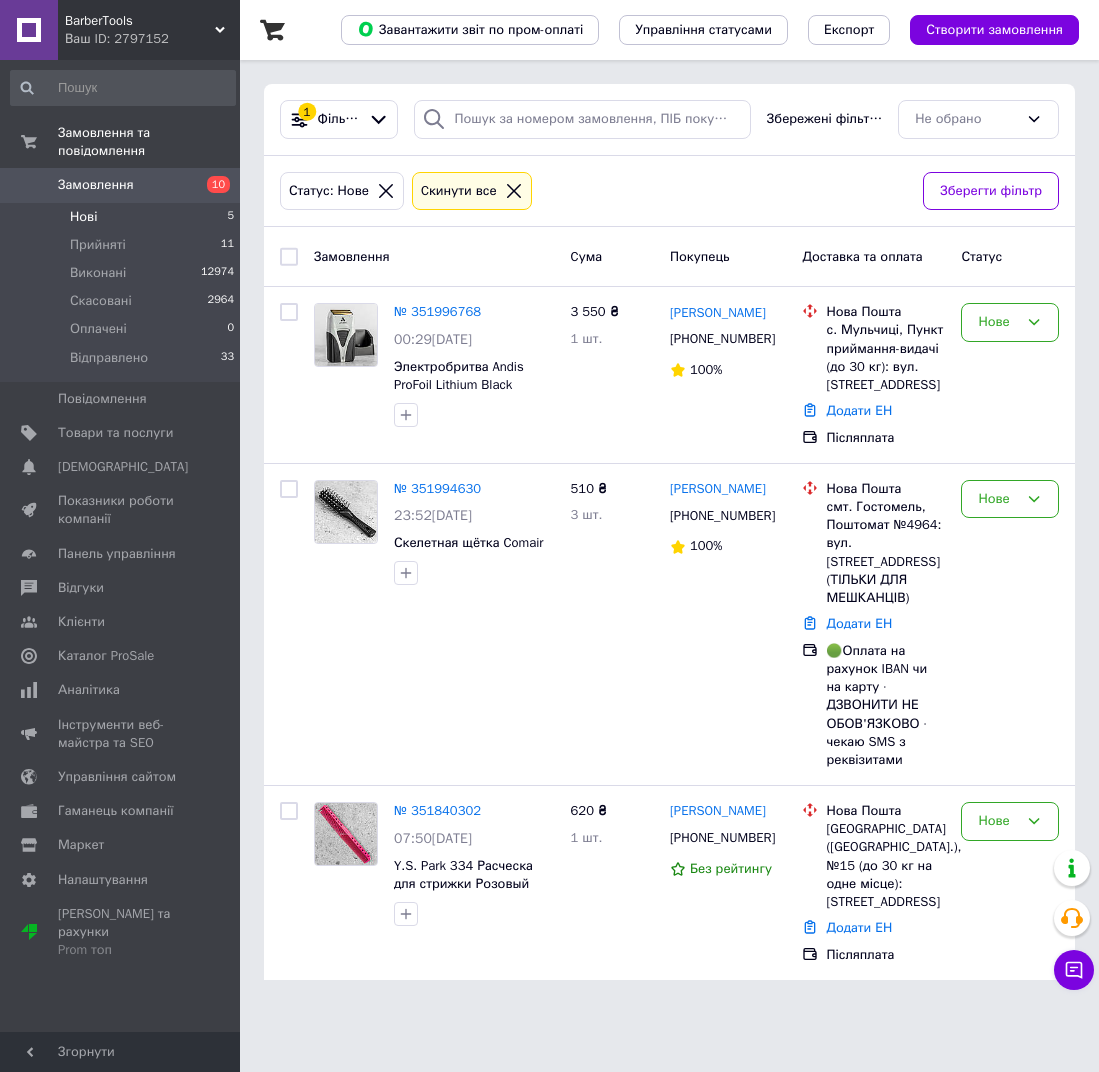 click on "Нові 5" at bounding box center [123, 217] 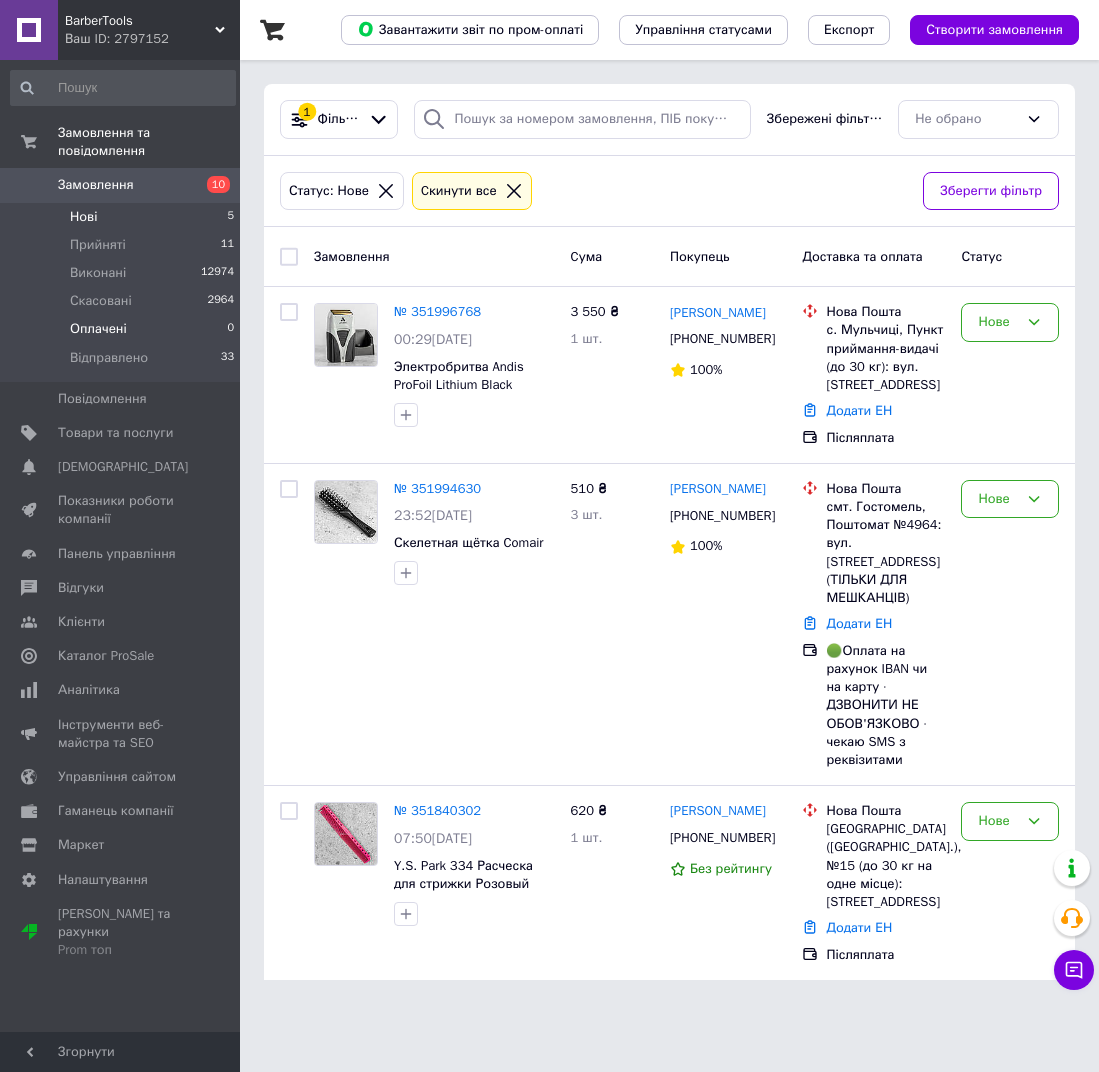 click on "Оплачені 0" at bounding box center [123, 329] 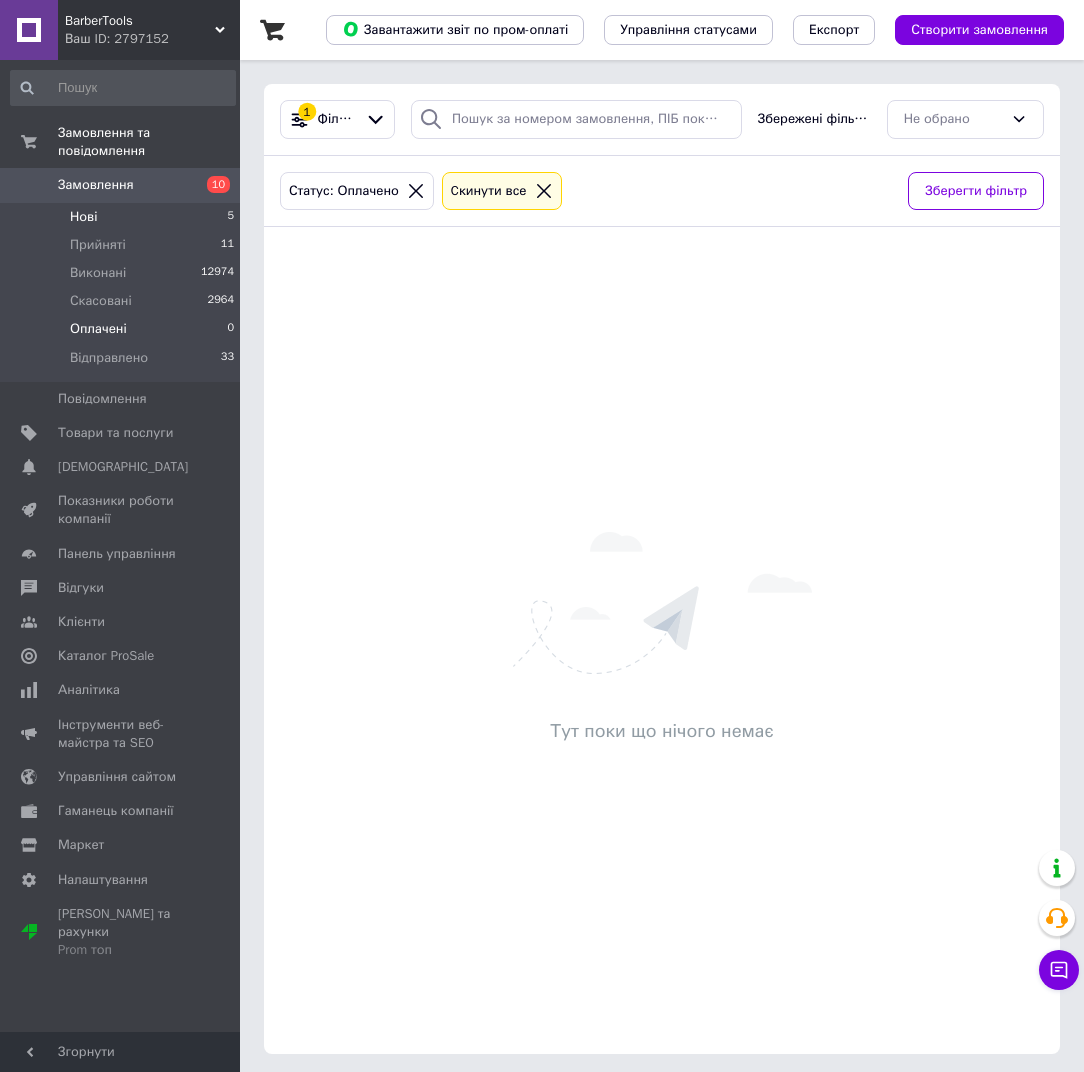 click on "Нові 5" at bounding box center [123, 217] 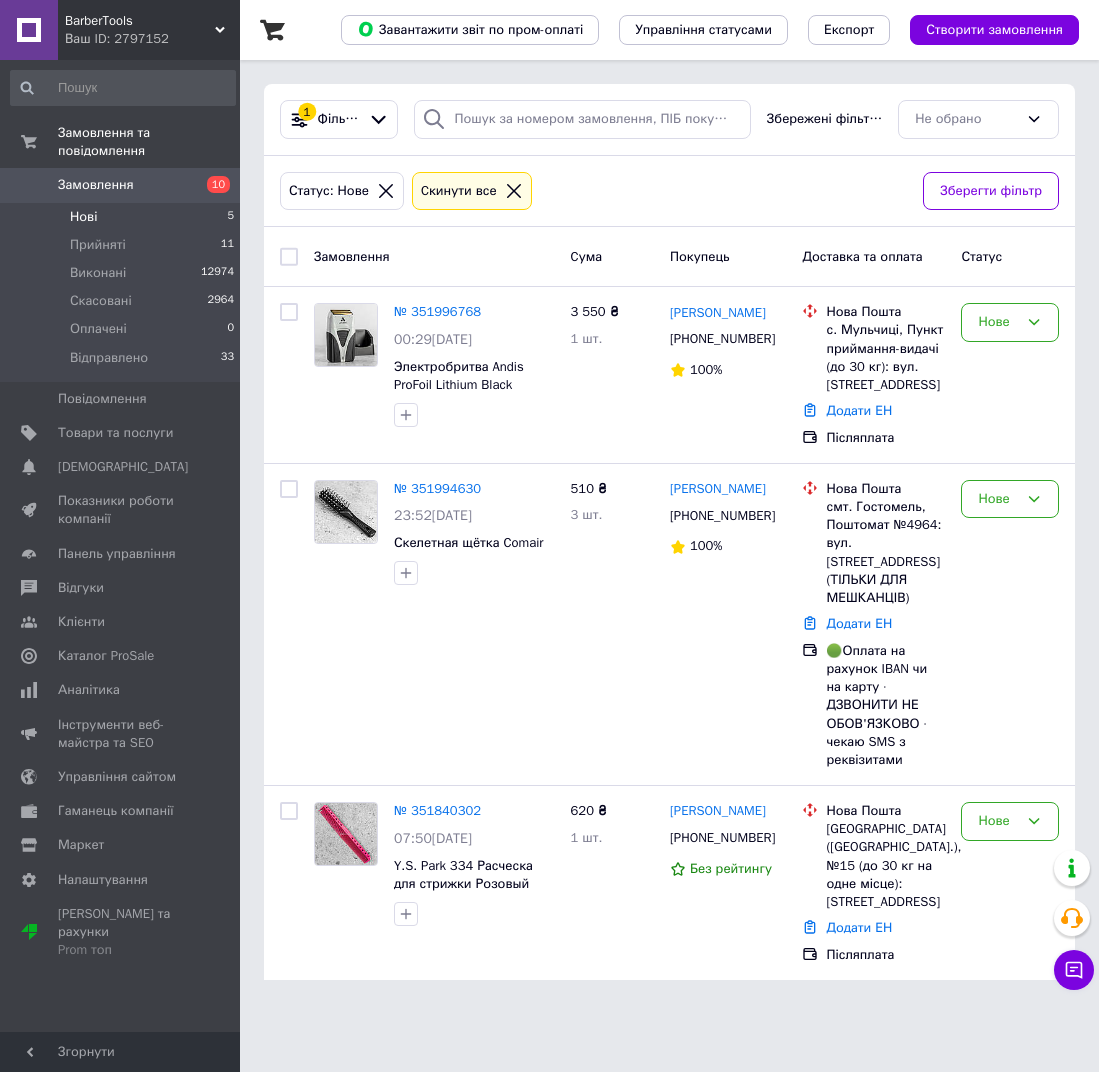 click on "Замовлення 10" at bounding box center (123, 185) 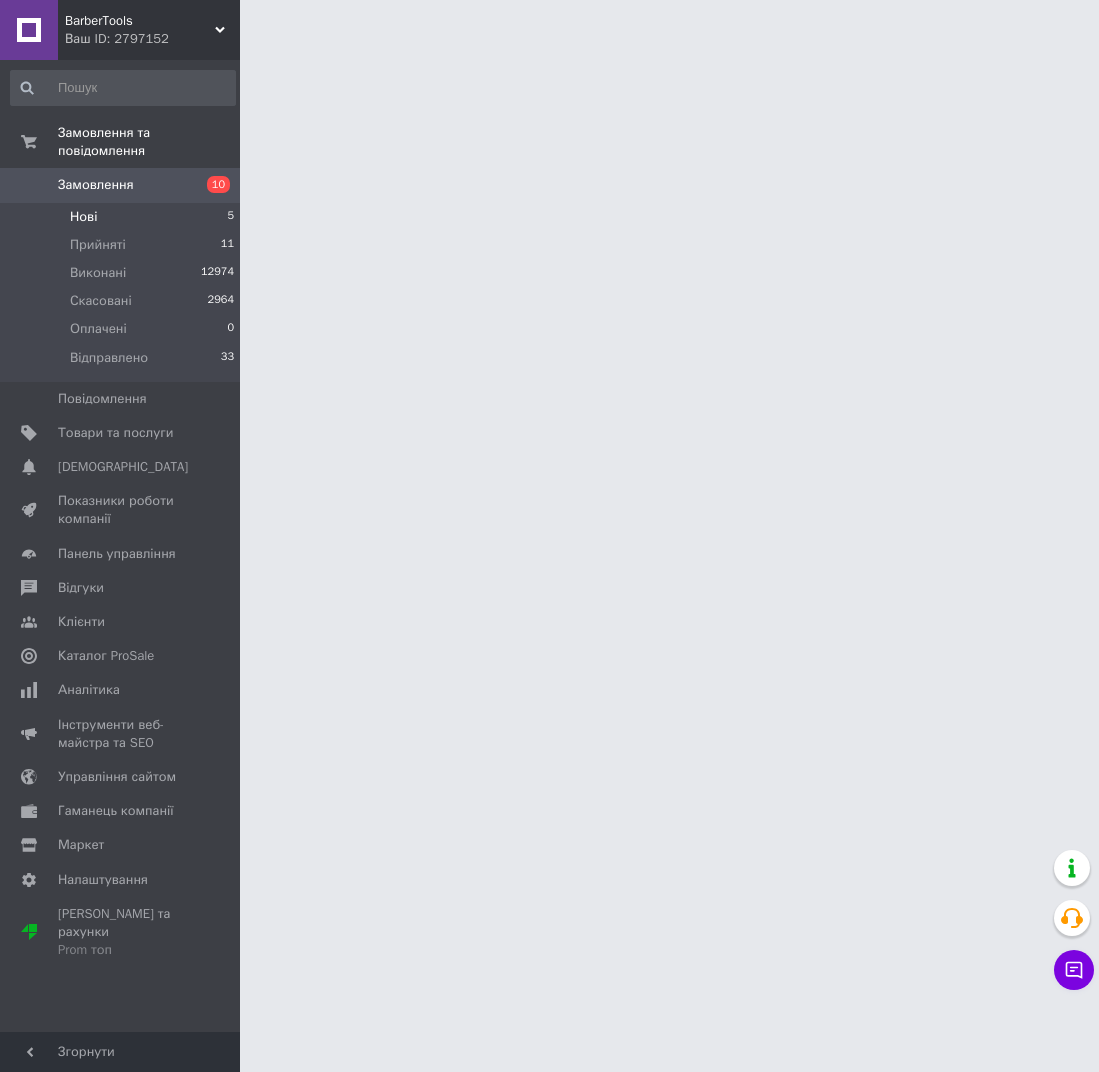 click on "Нові 5" at bounding box center [123, 217] 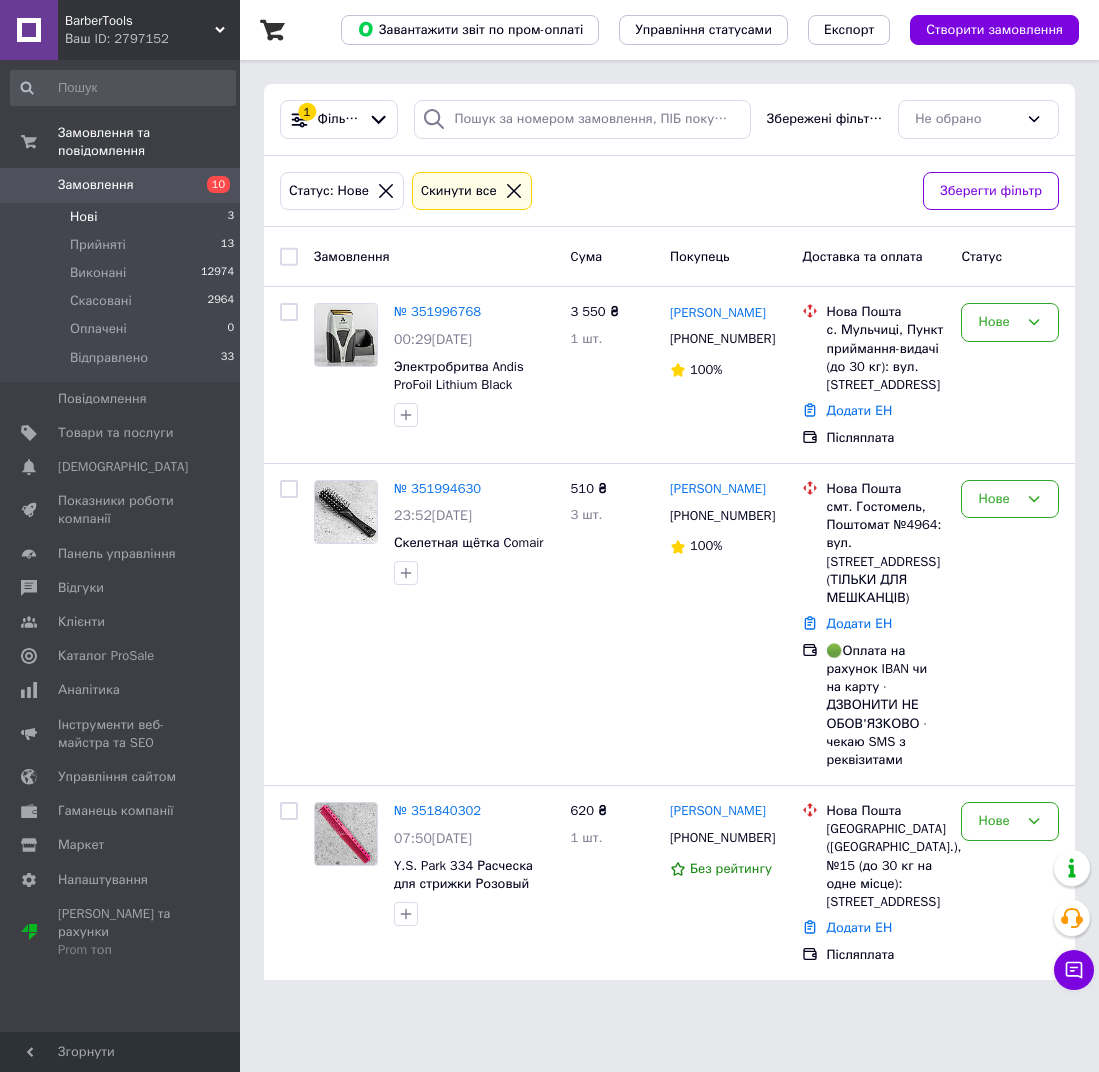 click on "Нові 3" at bounding box center [123, 217] 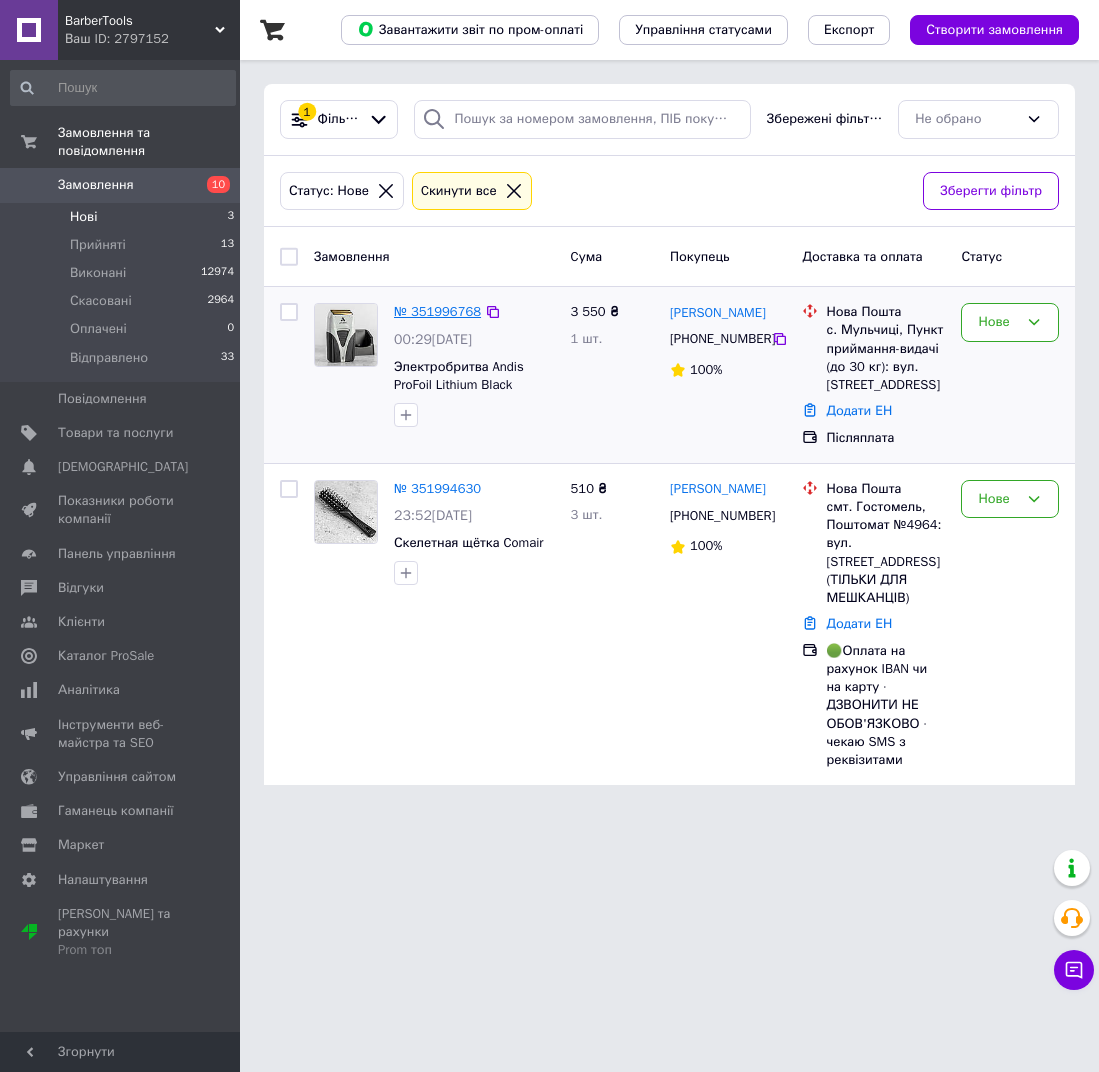 click on "№ 351996768" at bounding box center [437, 311] 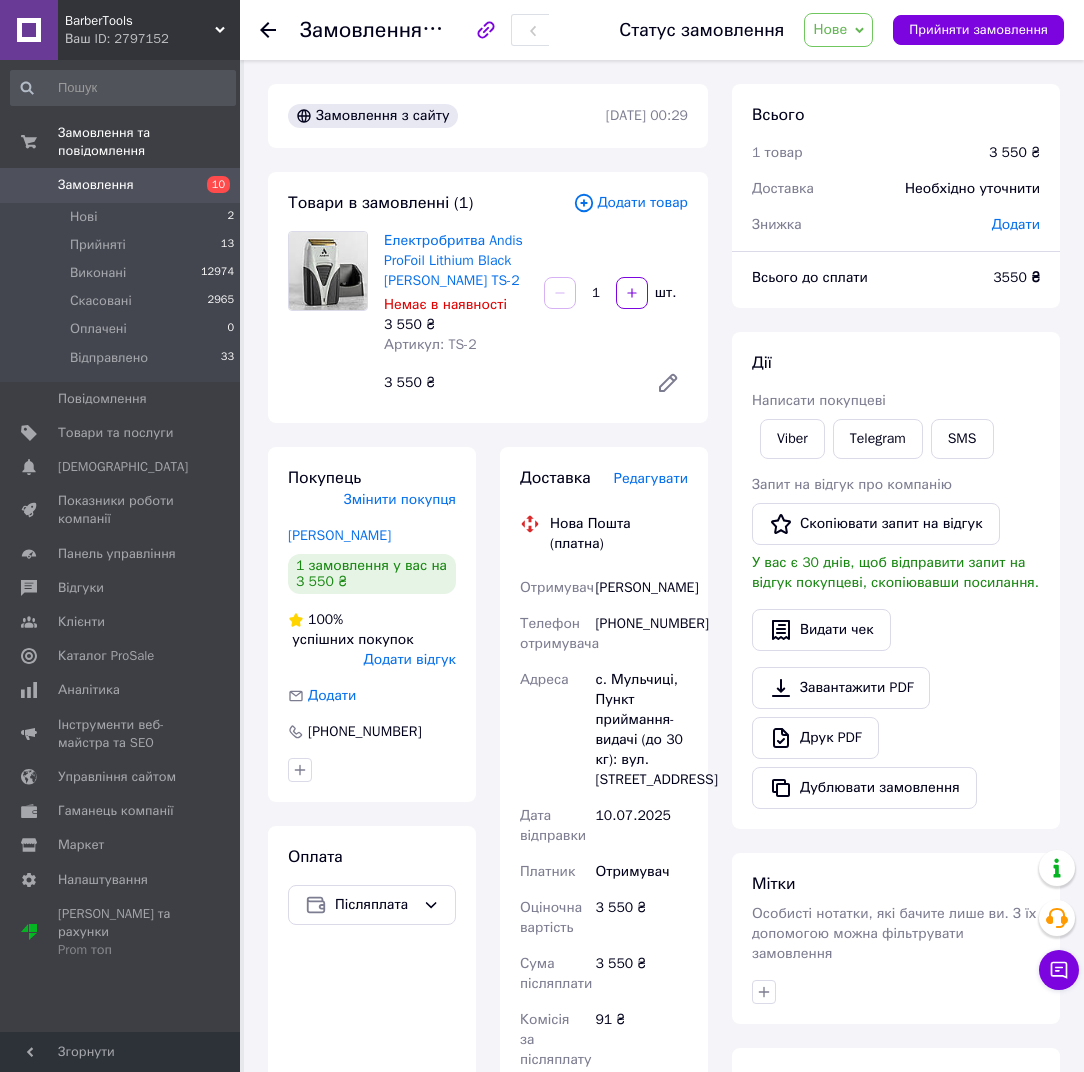 click 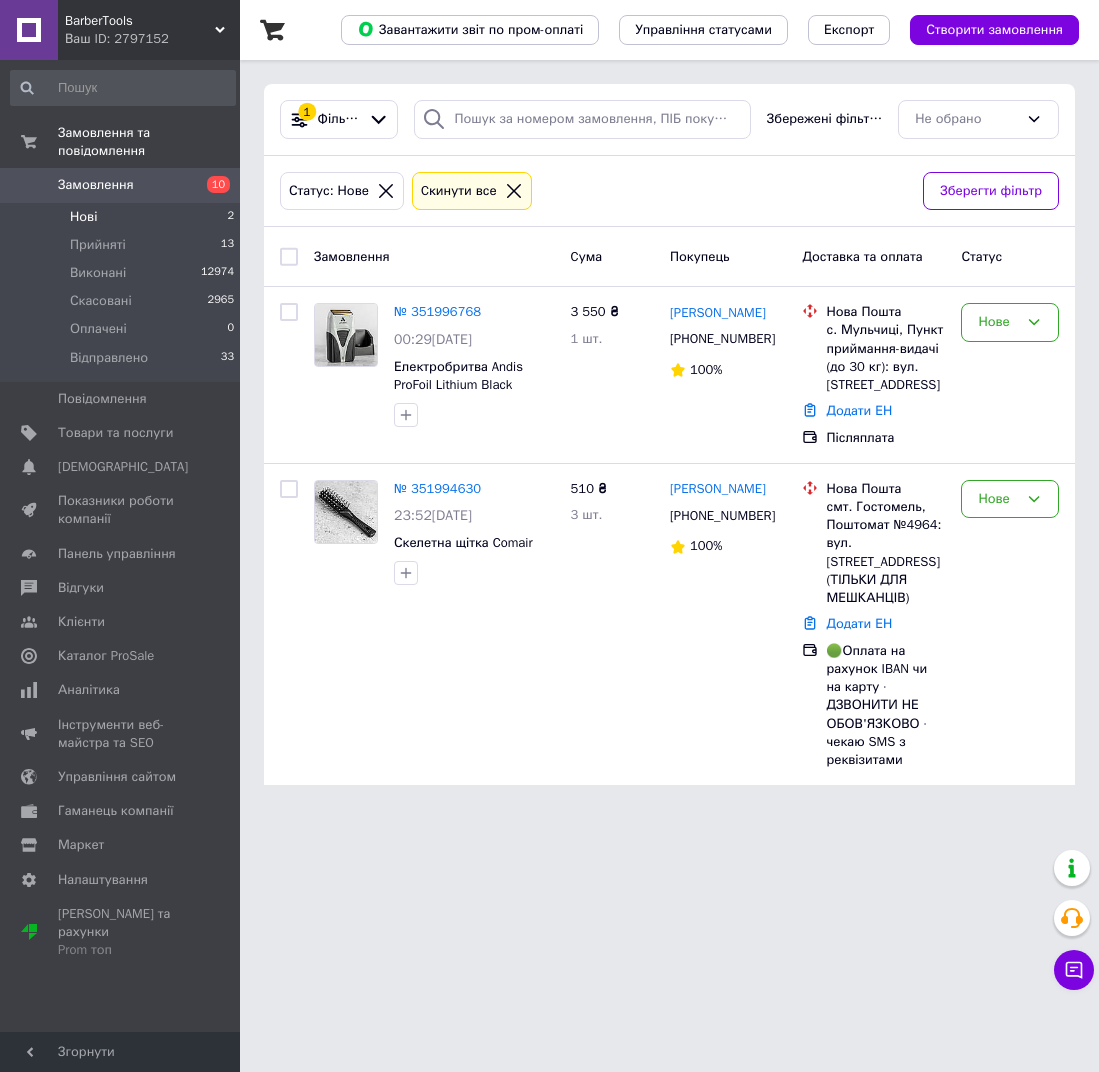 click on "Нові 2" at bounding box center (123, 217) 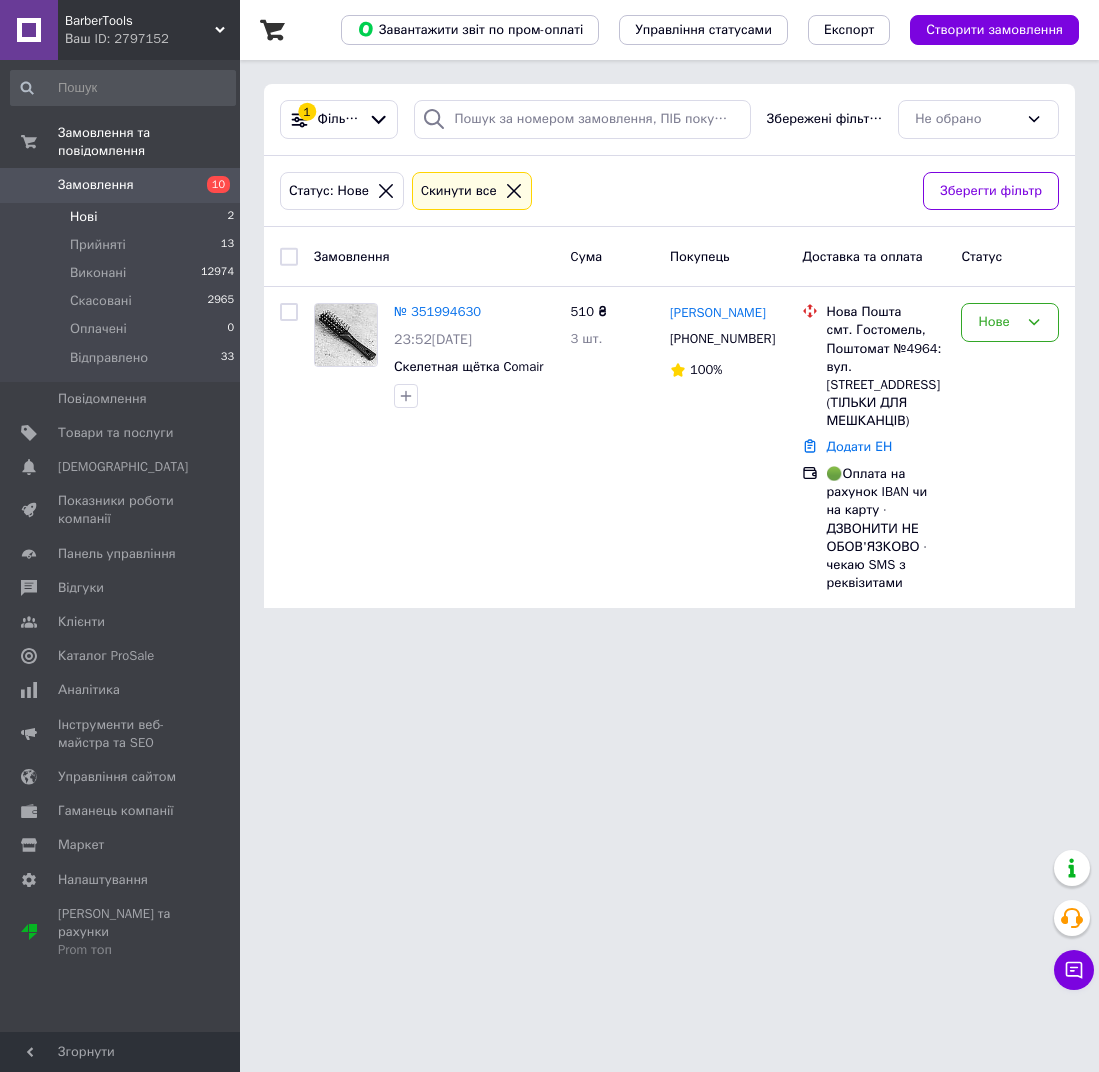 click on "Нові 2" at bounding box center [123, 217] 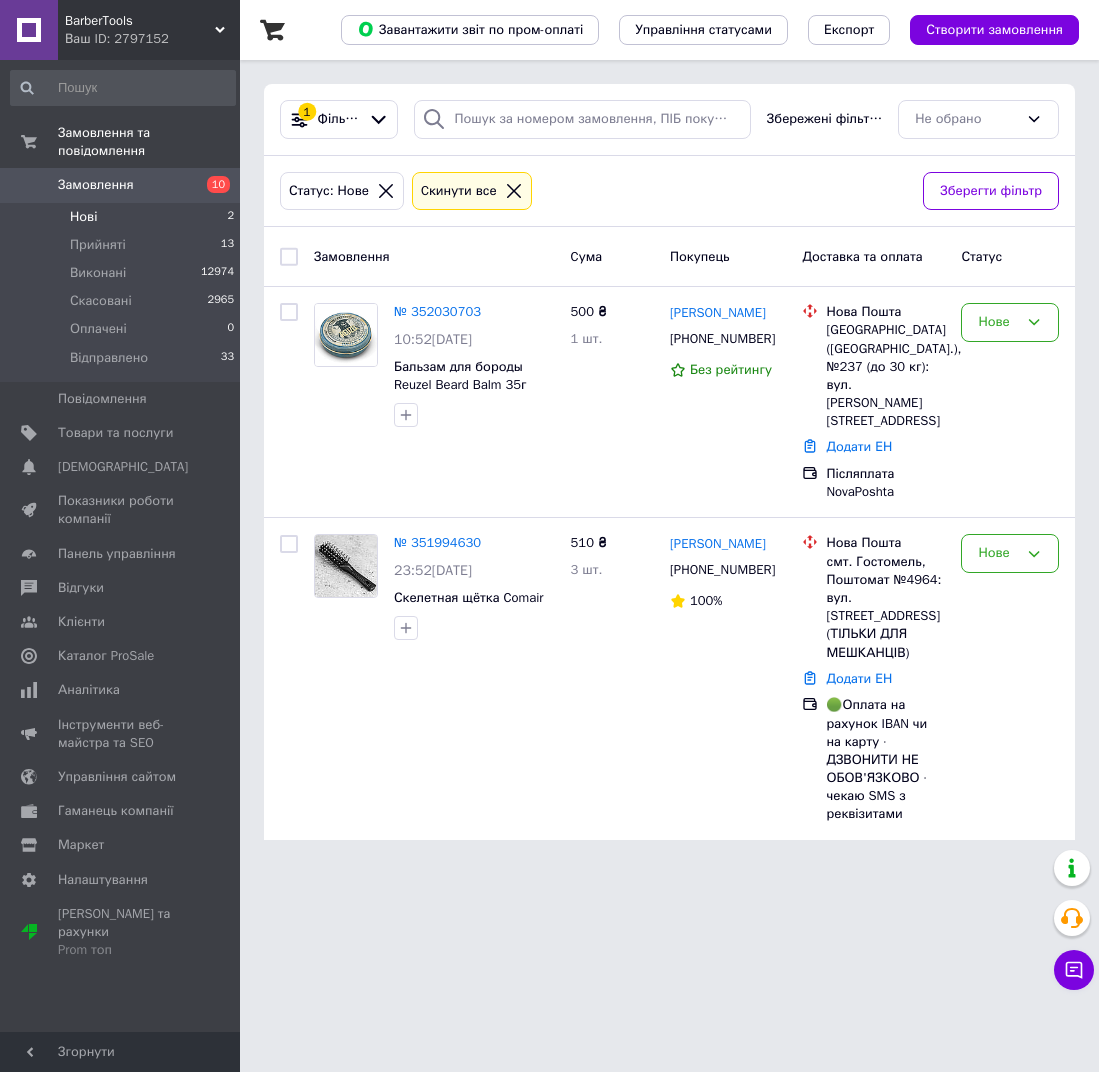 click on "Нові 2" at bounding box center [123, 217] 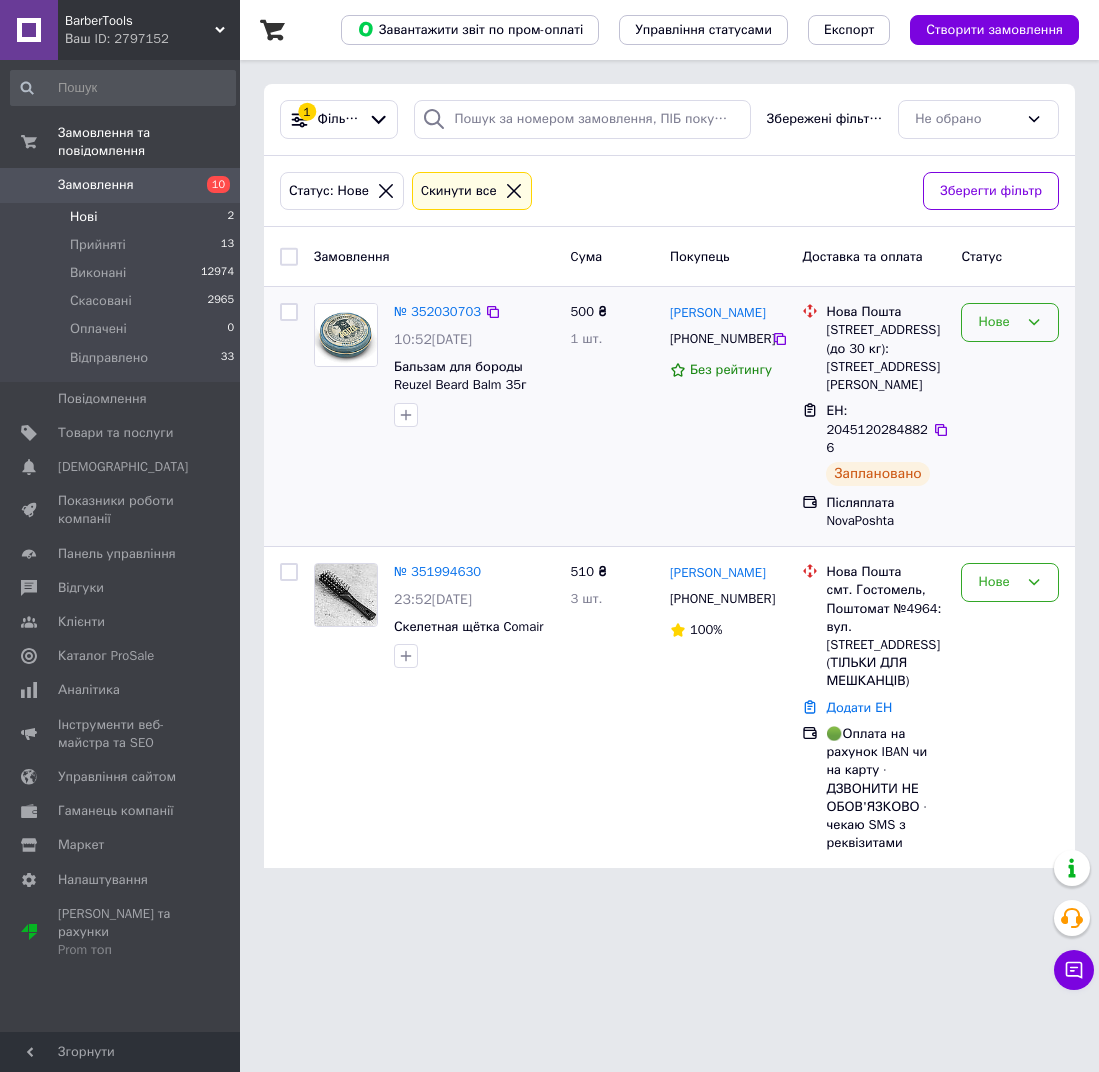 click 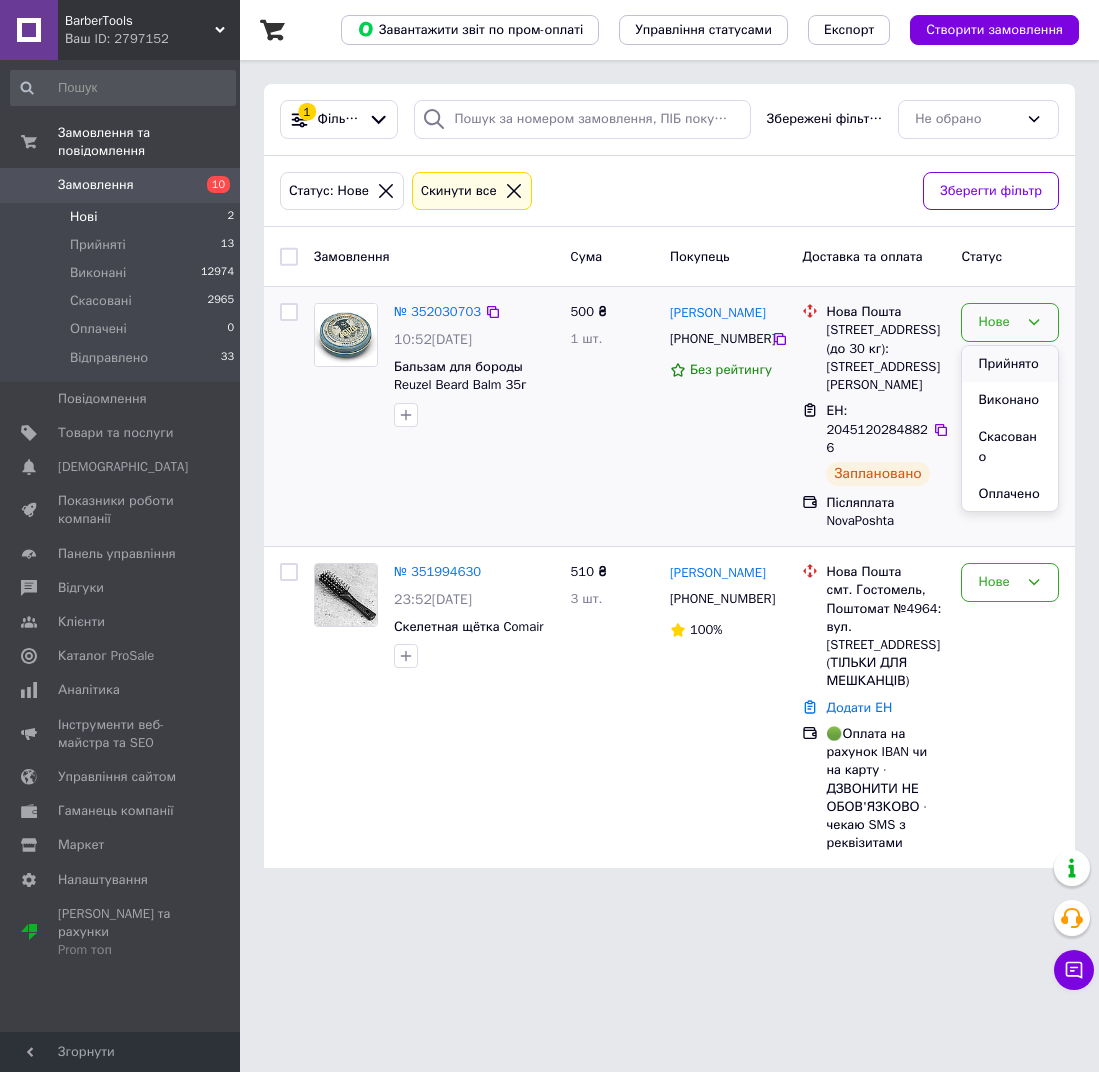 click on "Прийнято" at bounding box center (1010, 364) 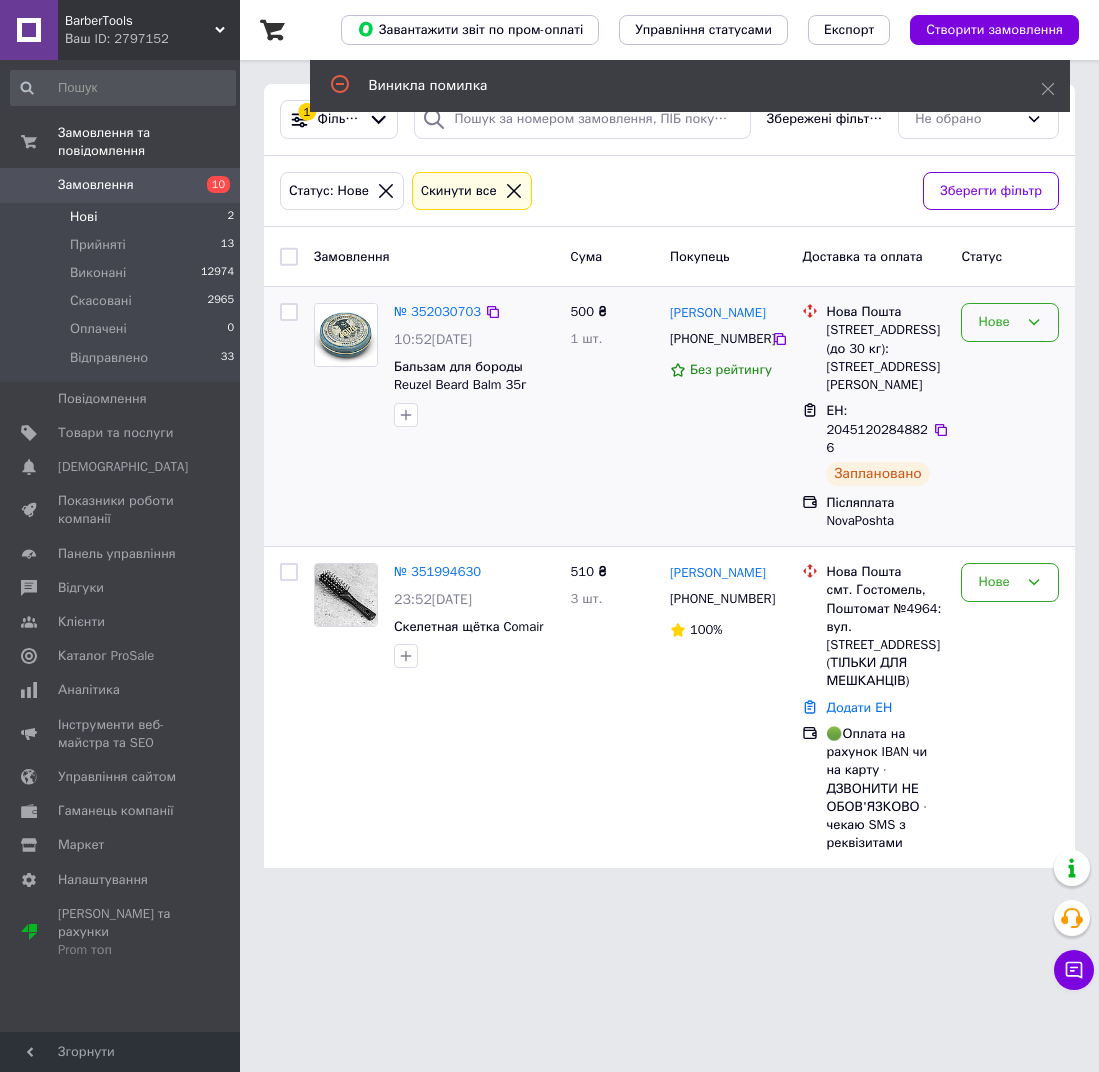 click on "Нове" at bounding box center [998, 322] 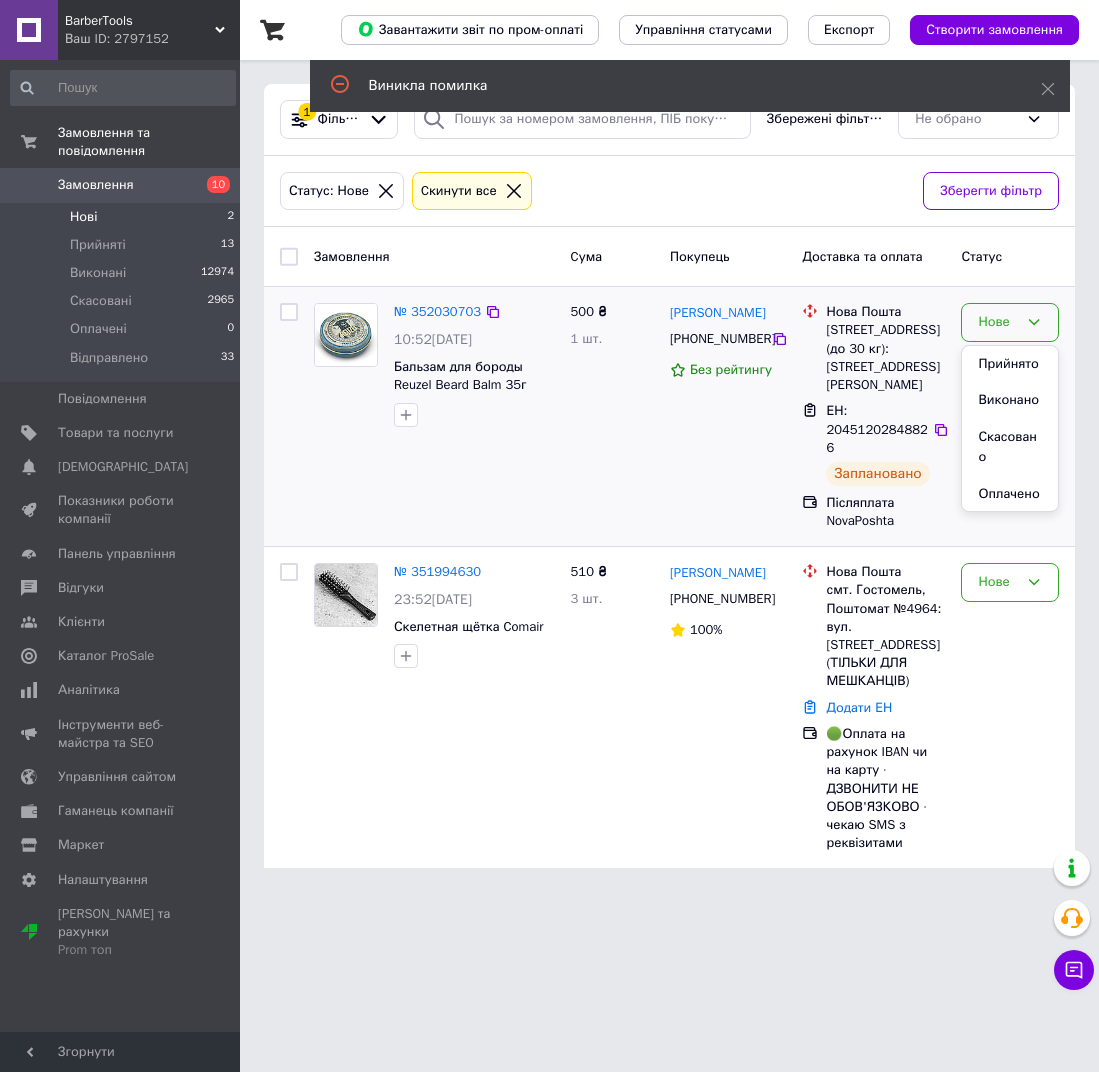 click on "Прийнято" at bounding box center [1010, 364] 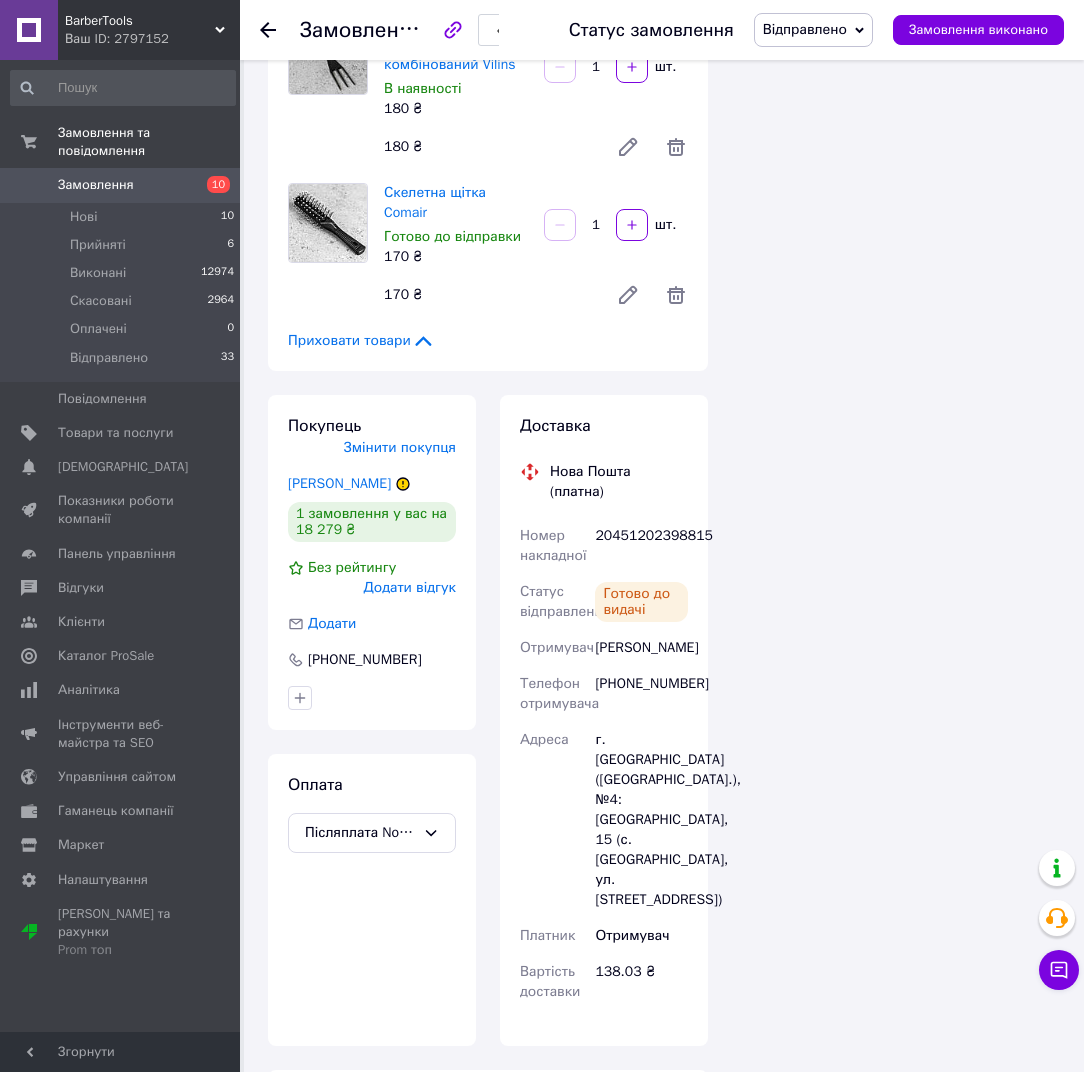 scroll, scrollTop: 4673, scrollLeft: 0, axis: vertical 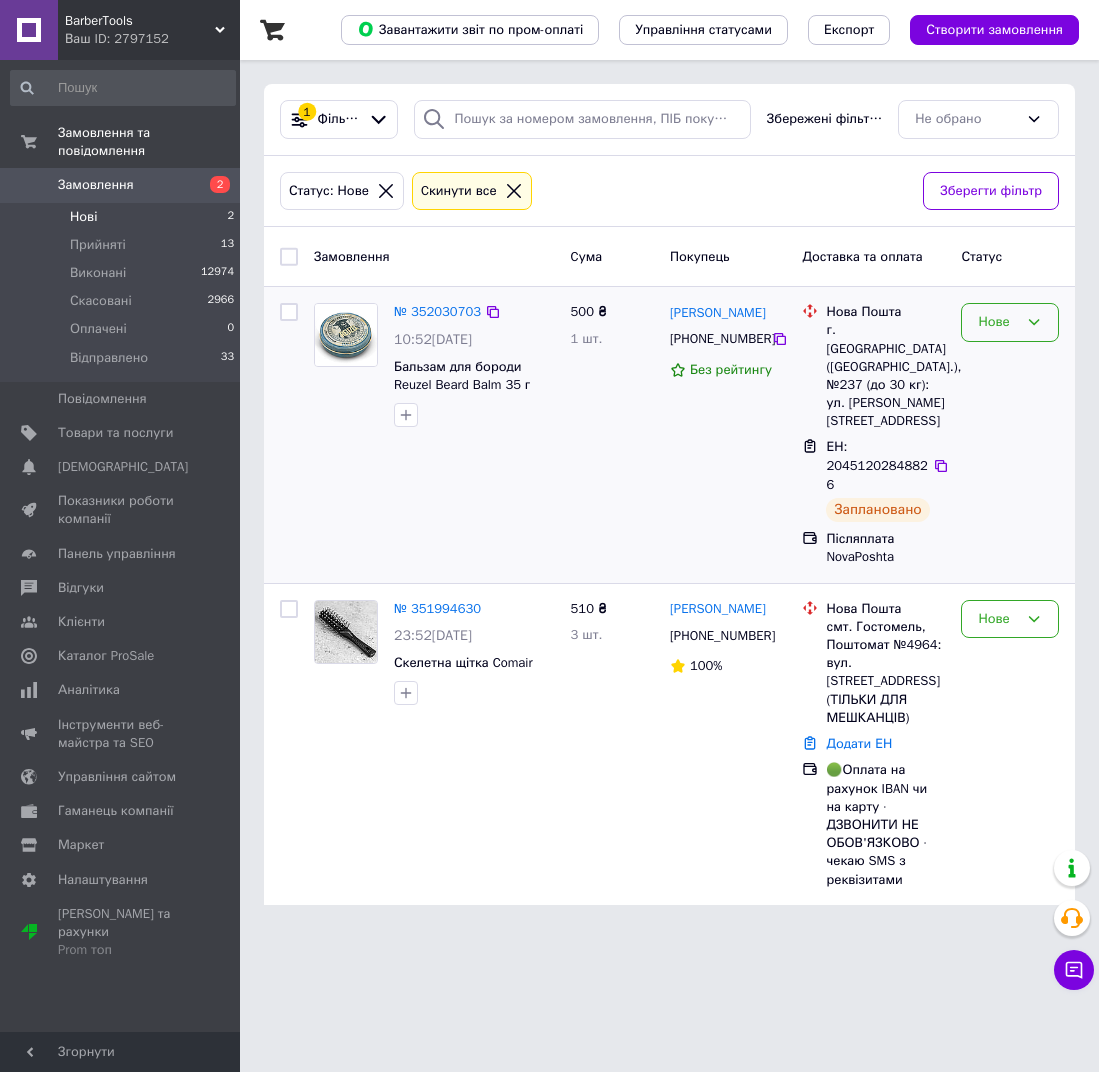click on "Нове" at bounding box center (998, 322) 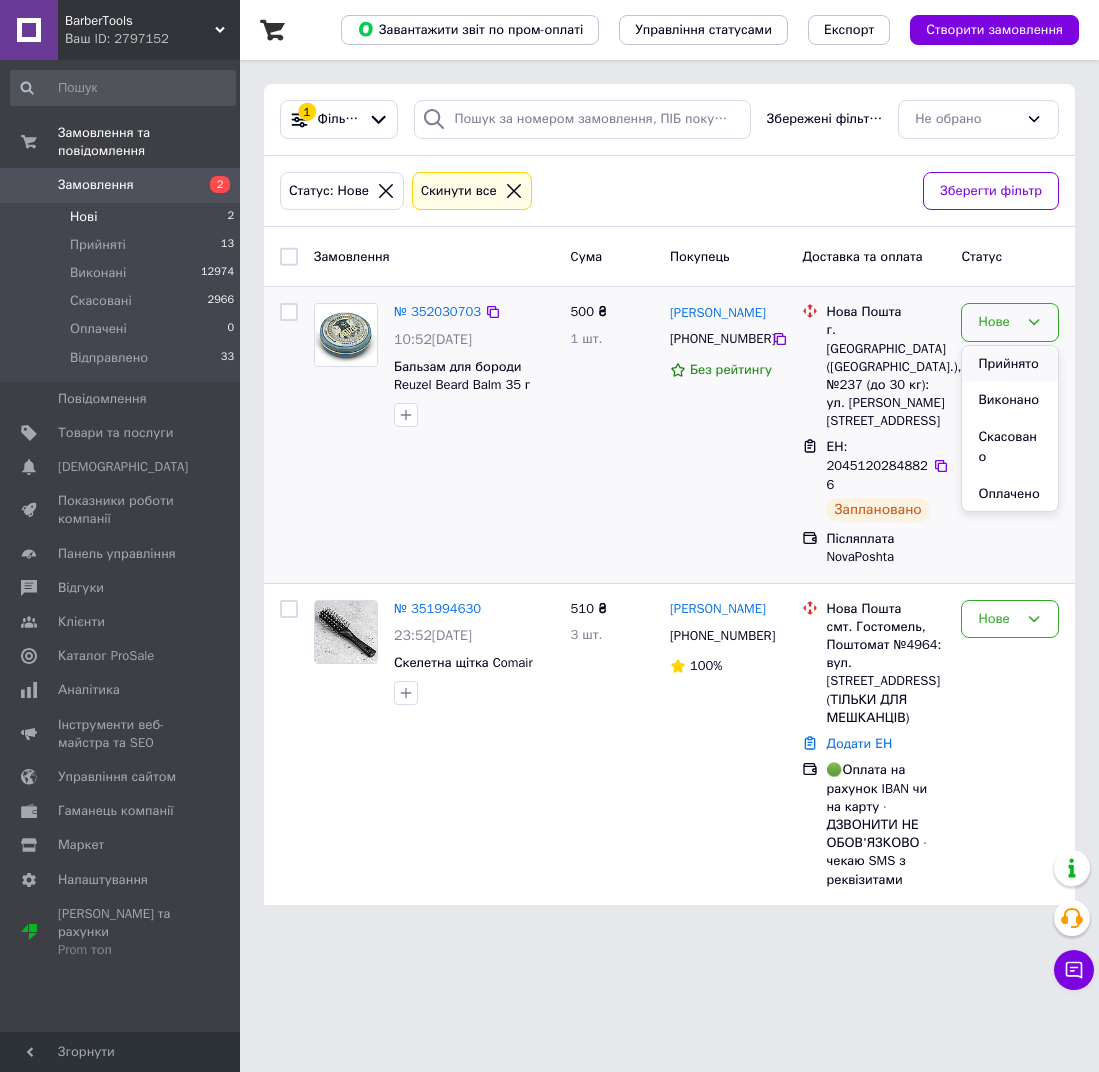 click on "Прийнято" at bounding box center [1010, 364] 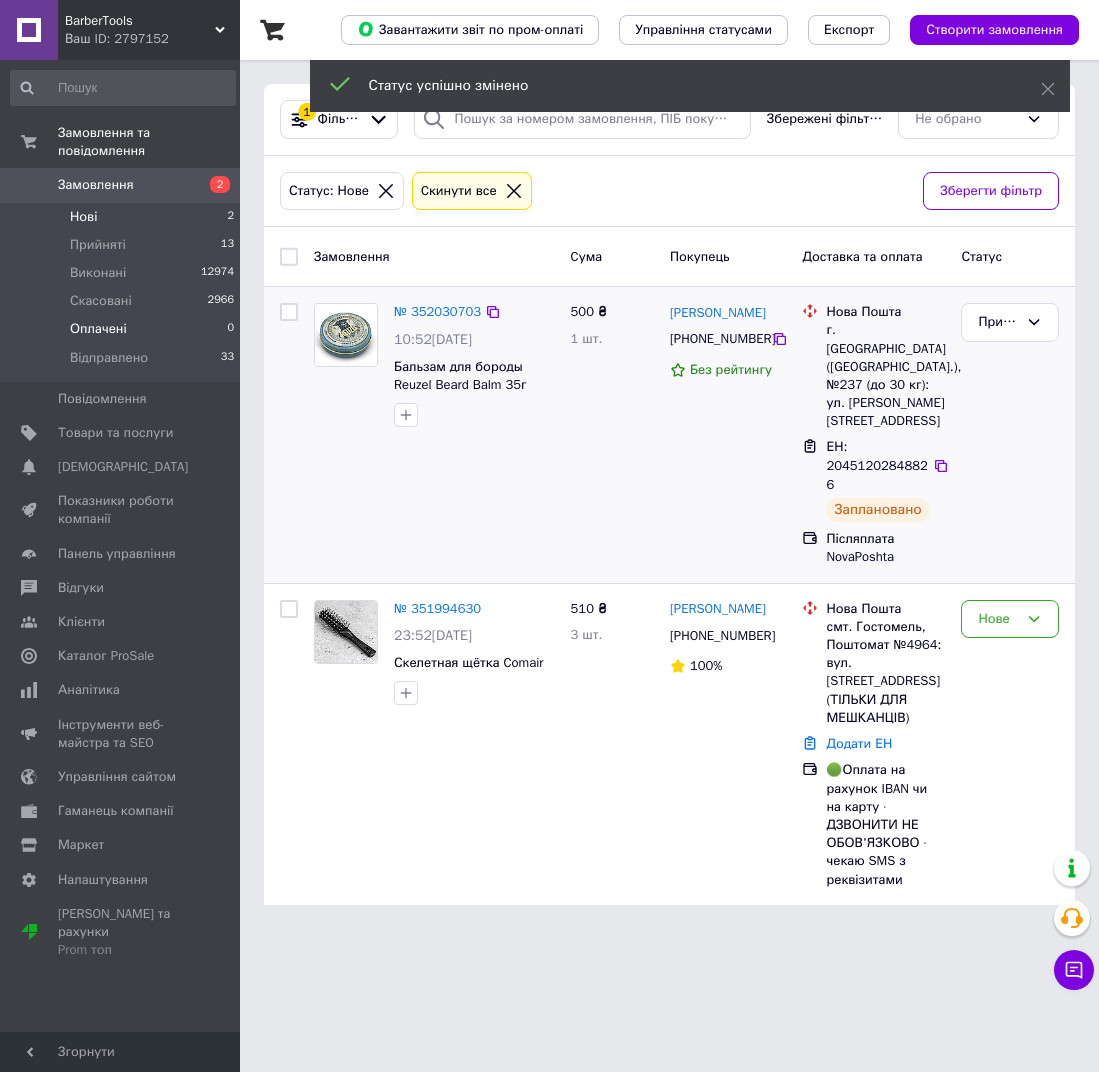 click on "Оплачені 0" at bounding box center [123, 329] 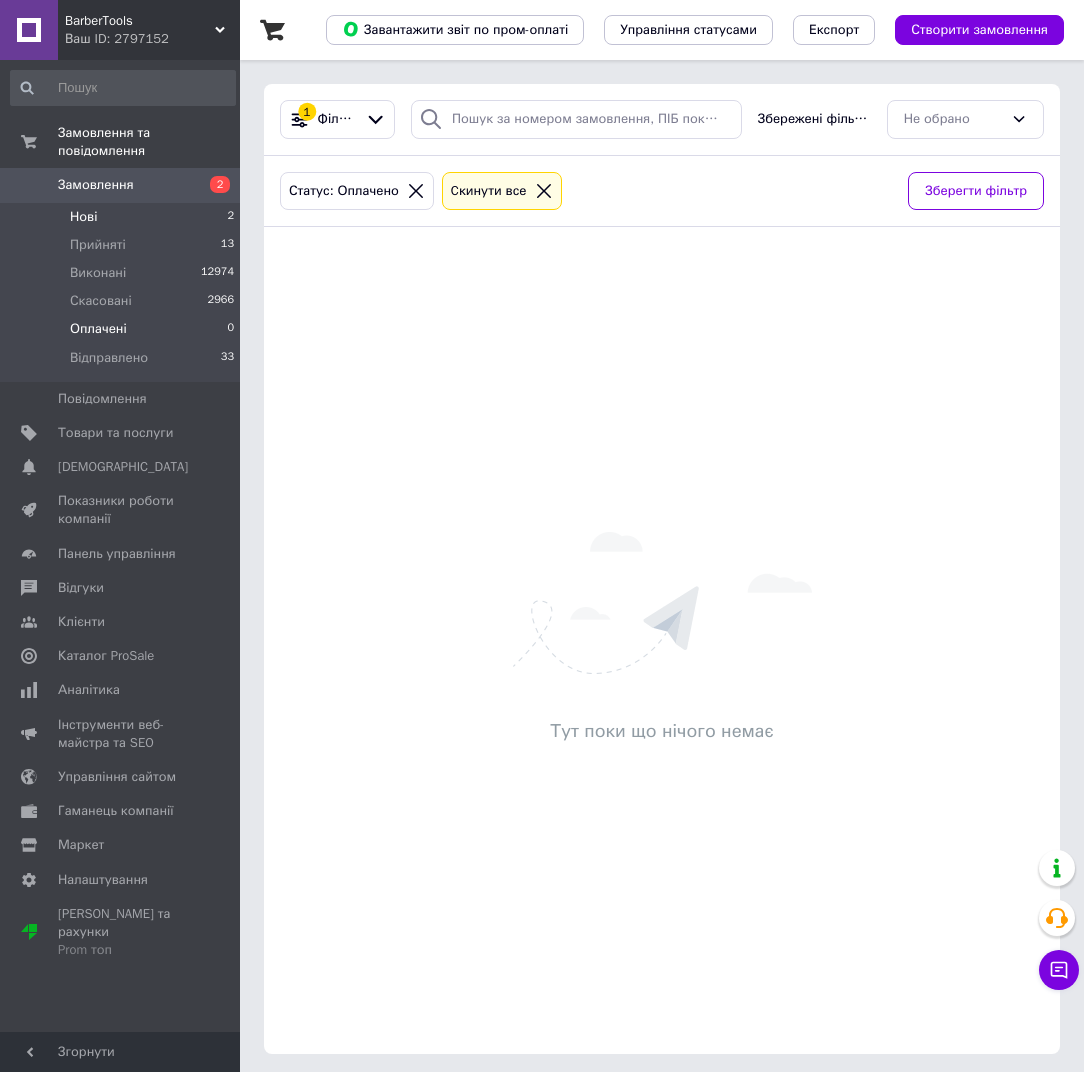 click on "Нові 2" at bounding box center [123, 217] 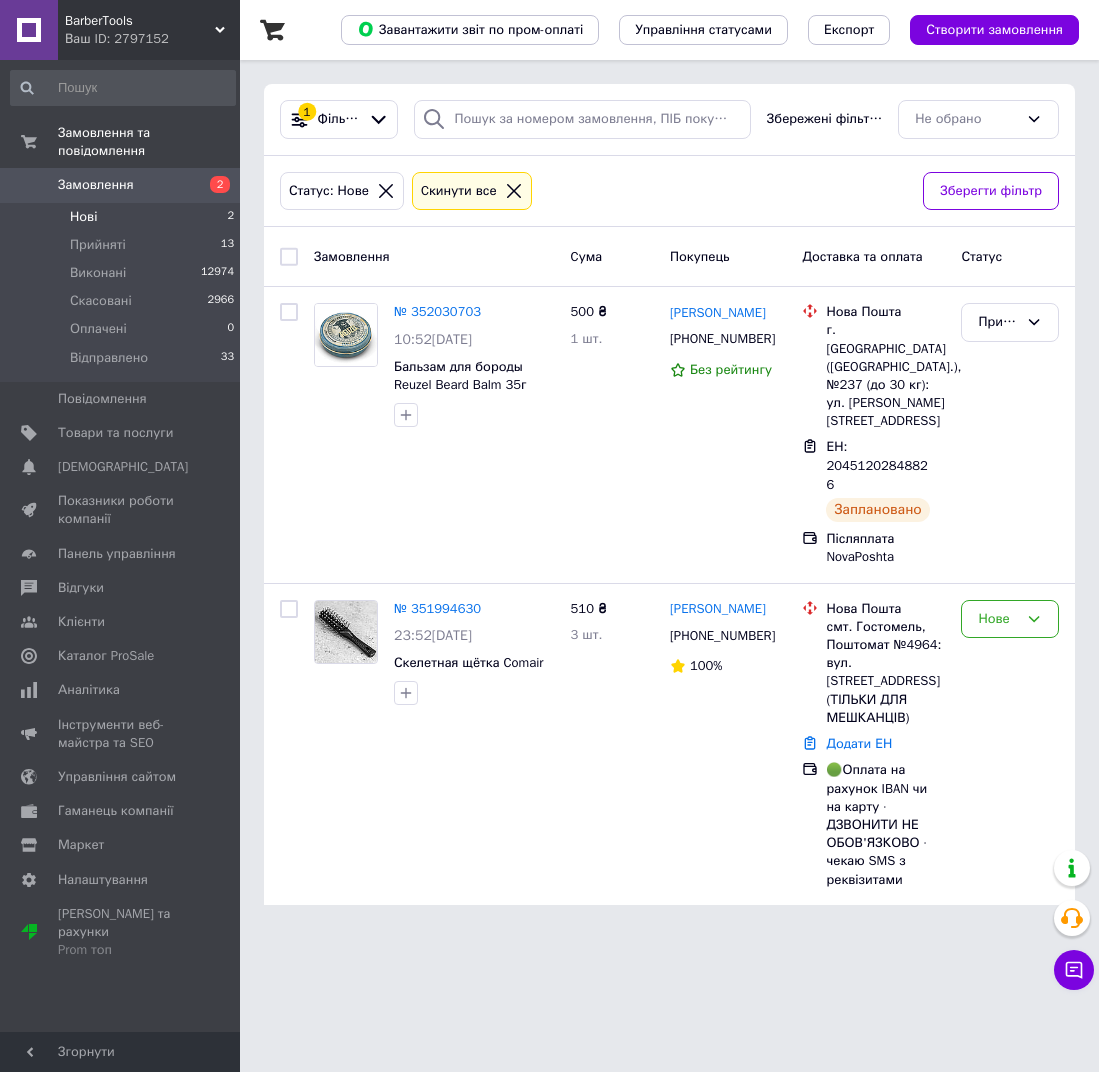 click on "Нові" at bounding box center (83, 217) 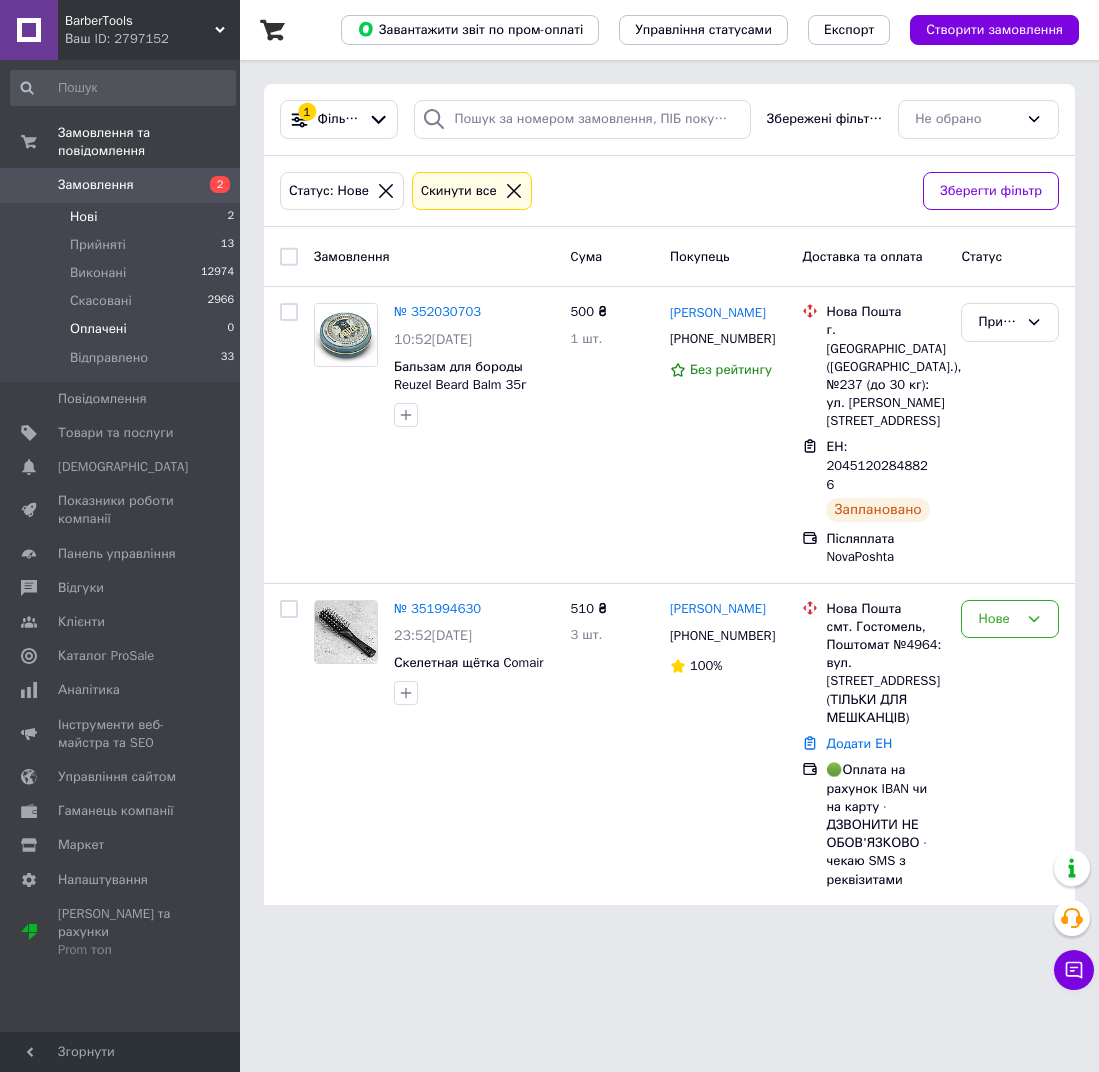 click on "Оплачені 0" at bounding box center [123, 329] 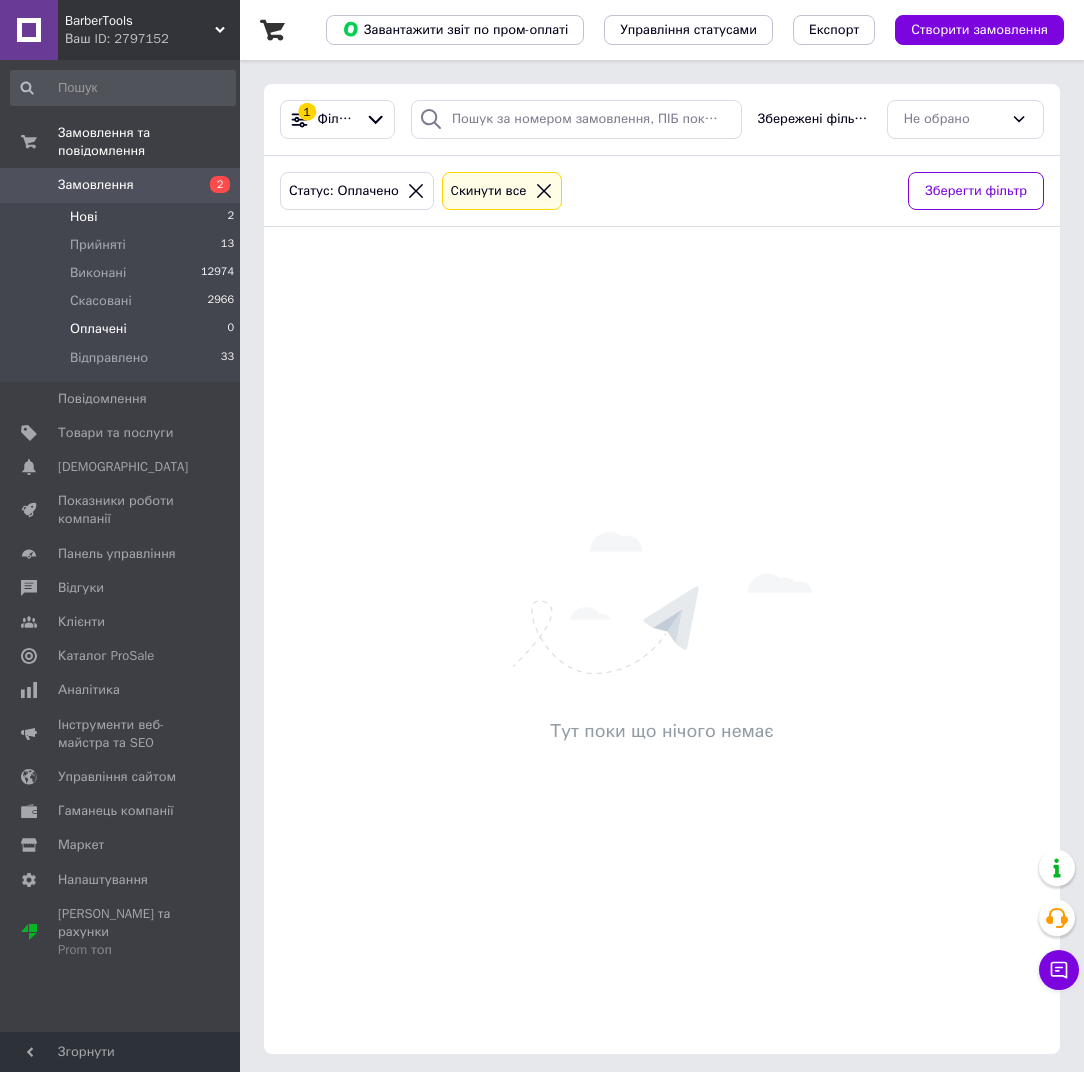 click on "Нові 2" at bounding box center [123, 217] 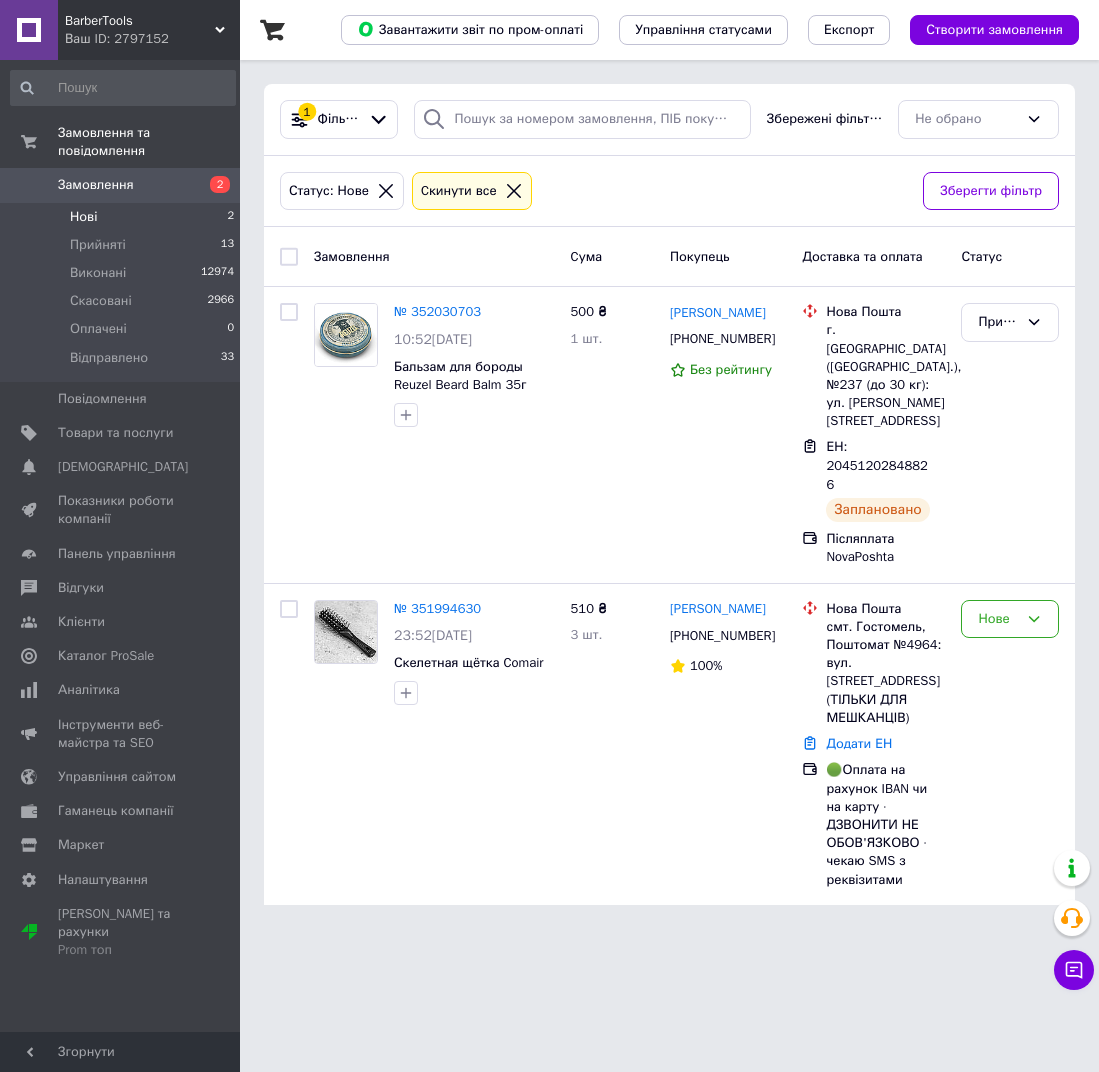 click on "Нові 2" at bounding box center [123, 217] 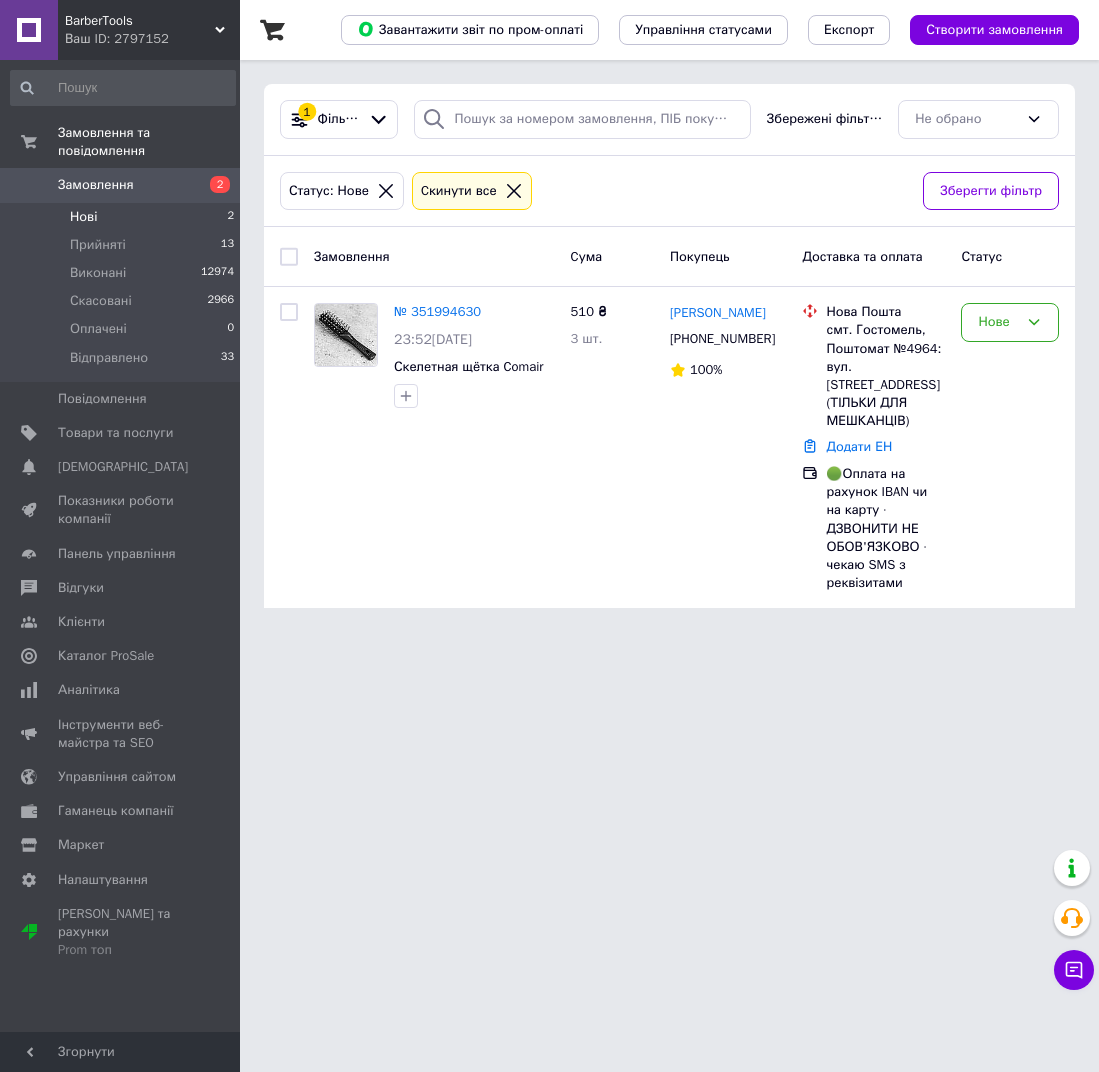 click on "Нові" at bounding box center (83, 217) 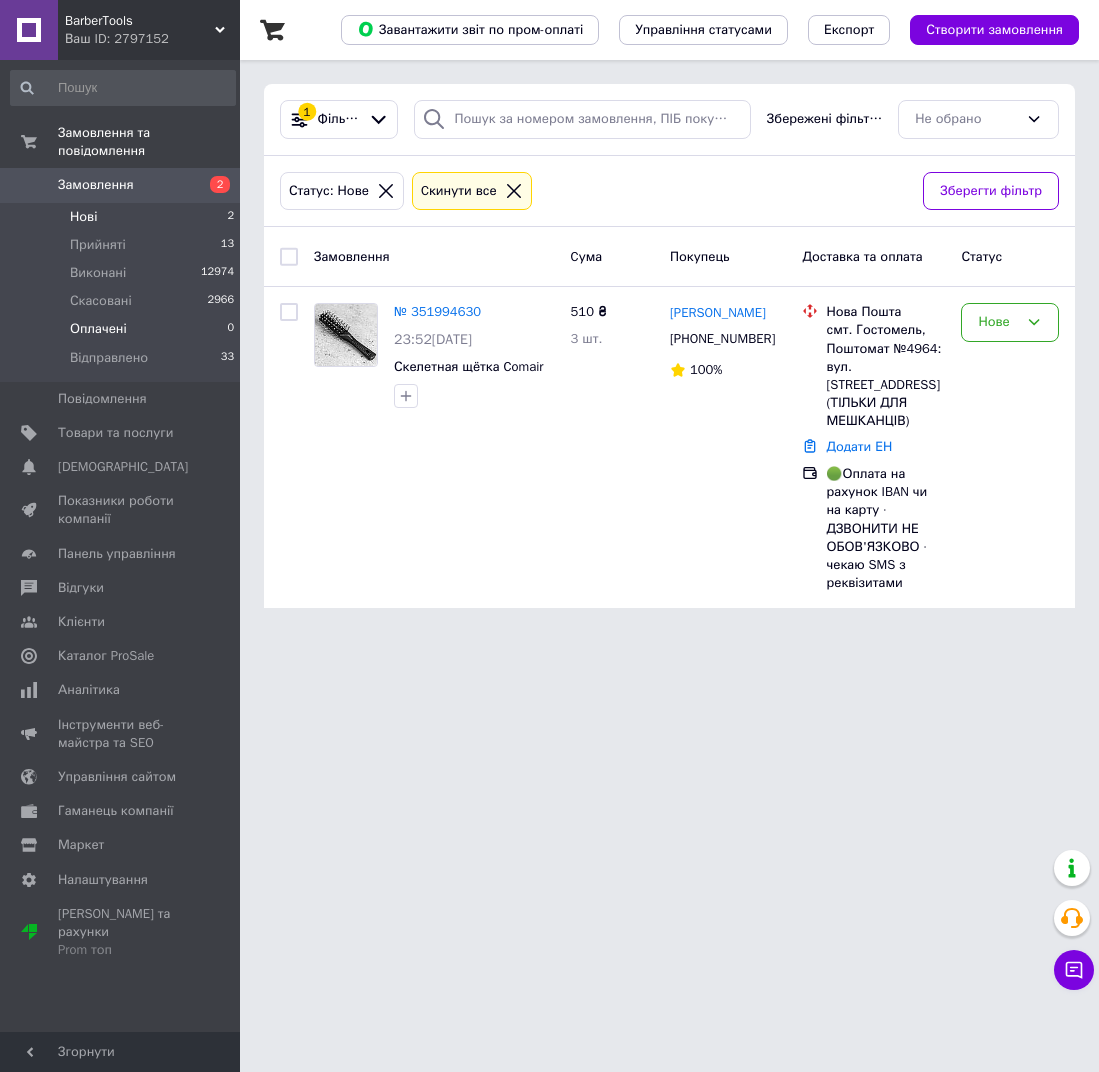 click on "Оплачені 0" at bounding box center [123, 329] 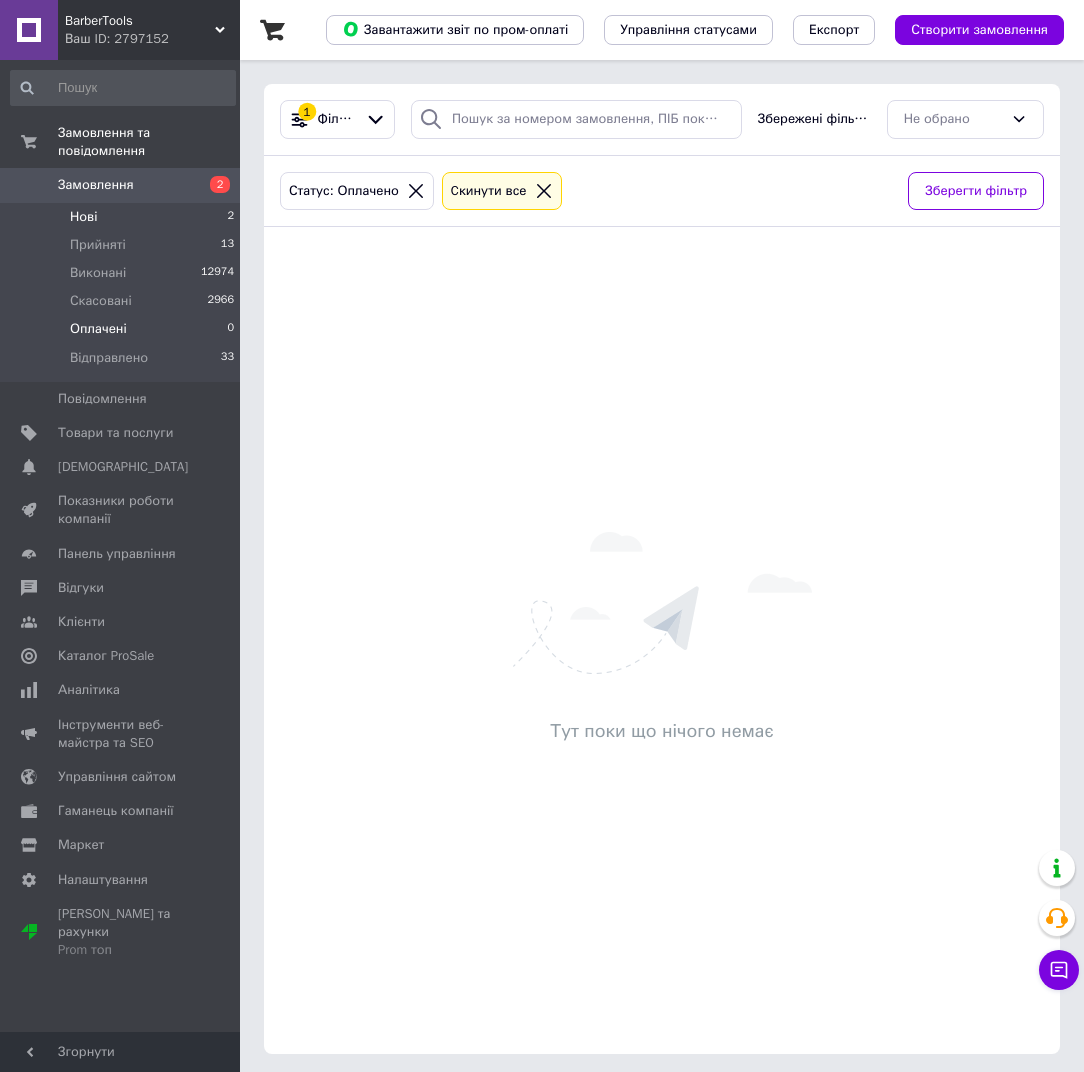click on "Нові 2" at bounding box center [123, 217] 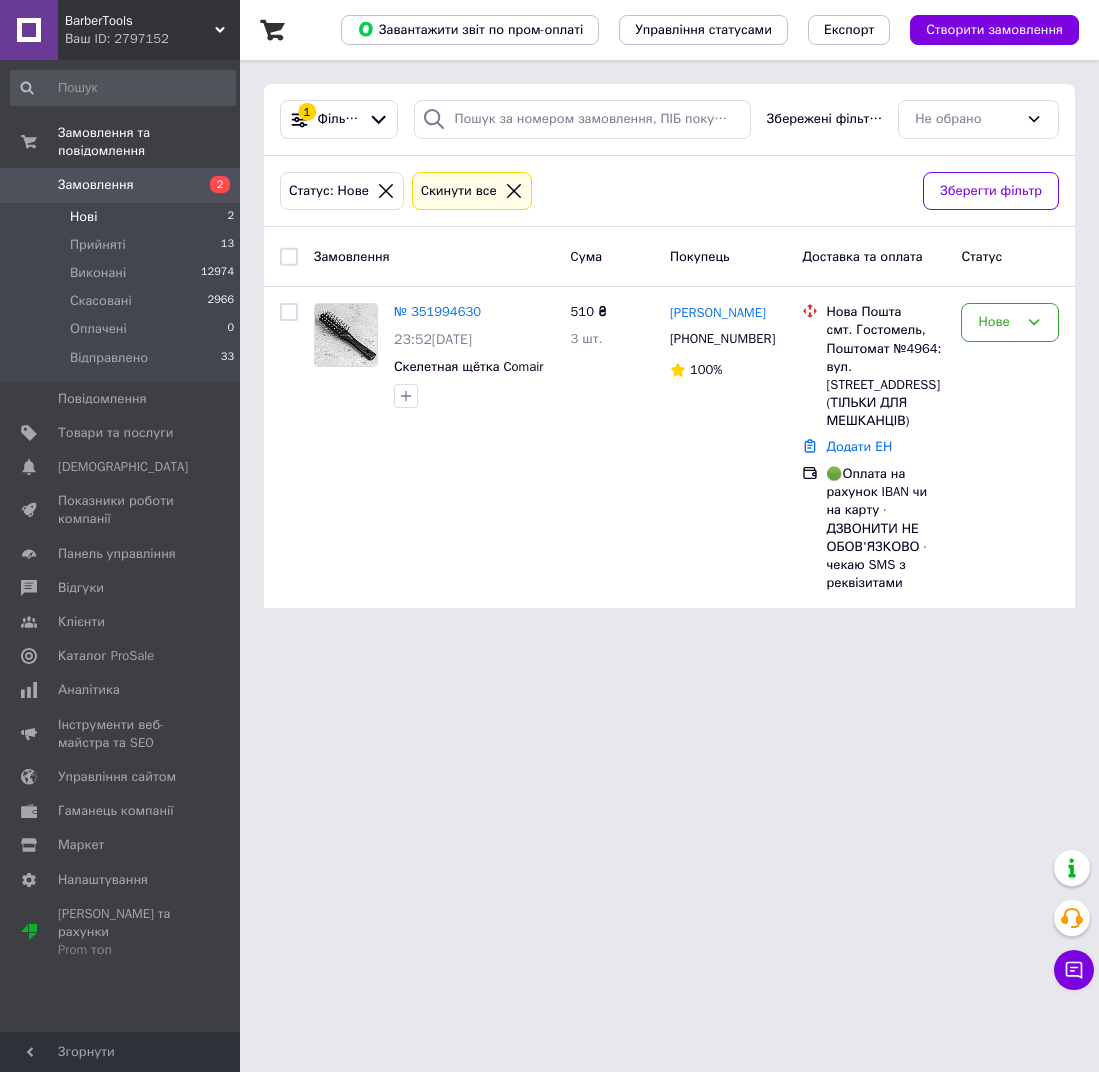 click on "Нові 2" at bounding box center (123, 217) 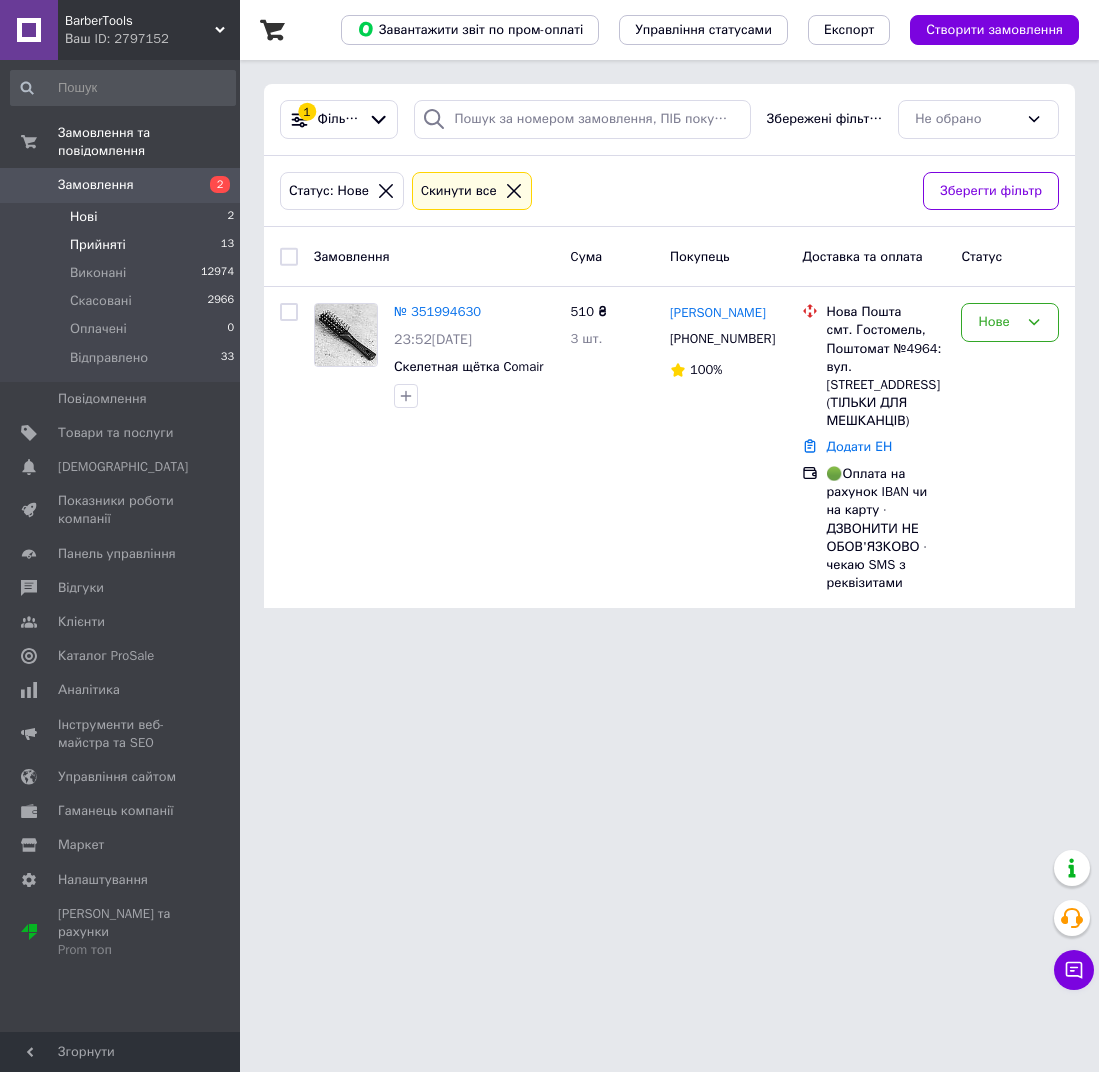click on "Прийняті 13" at bounding box center [123, 245] 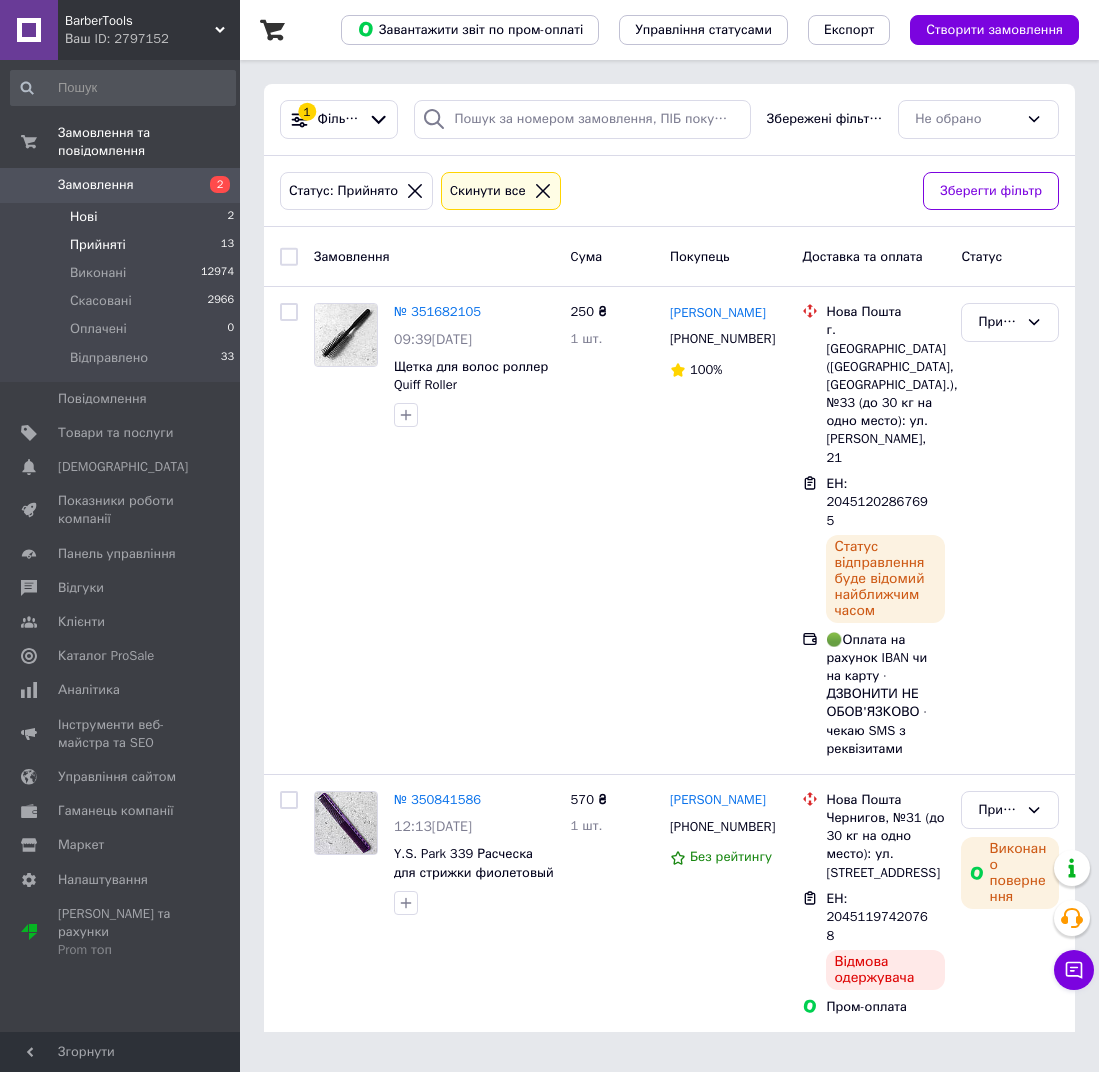 click on "Нові 2" at bounding box center (123, 217) 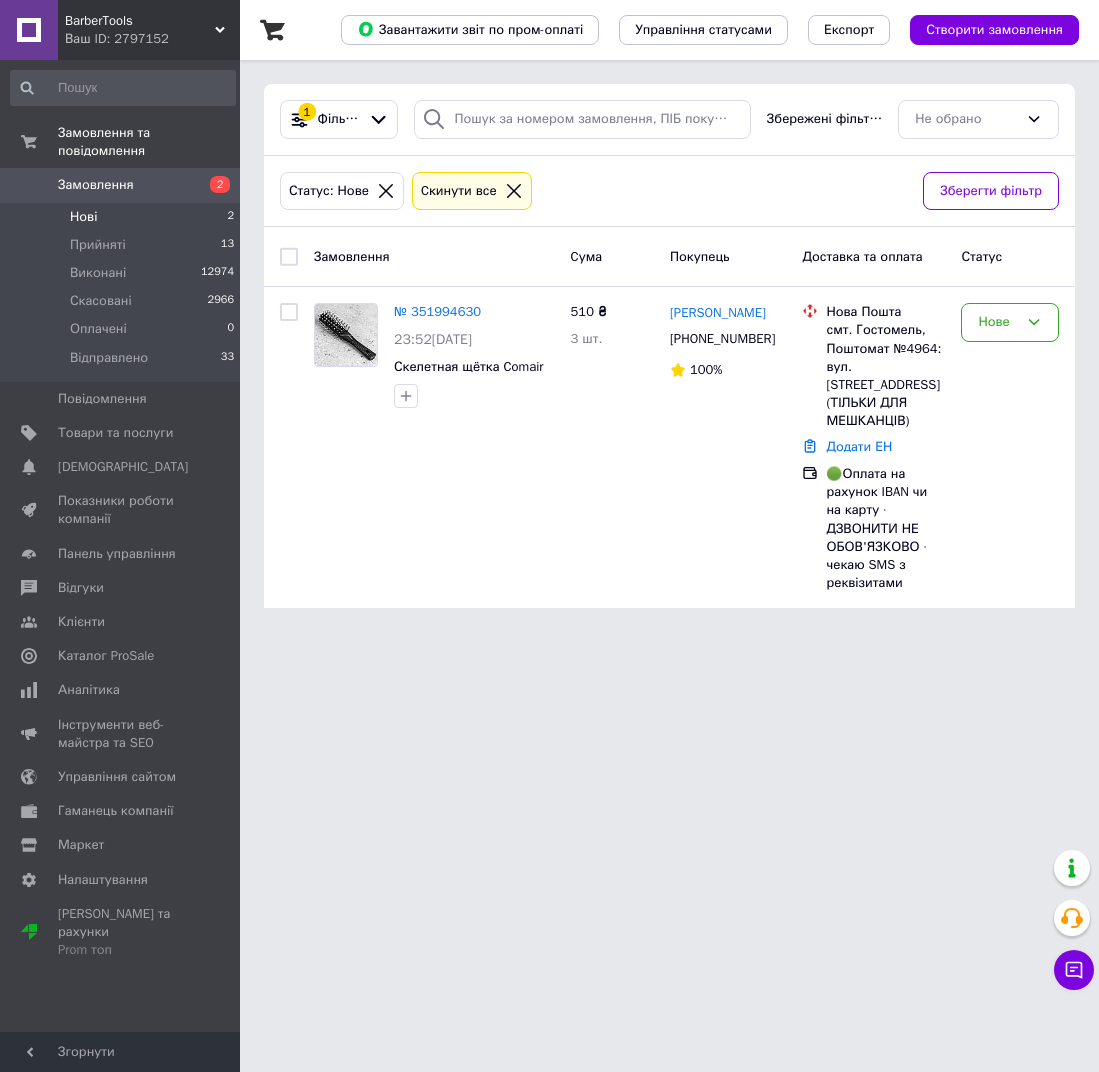 click on "Нові 2" at bounding box center (123, 217) 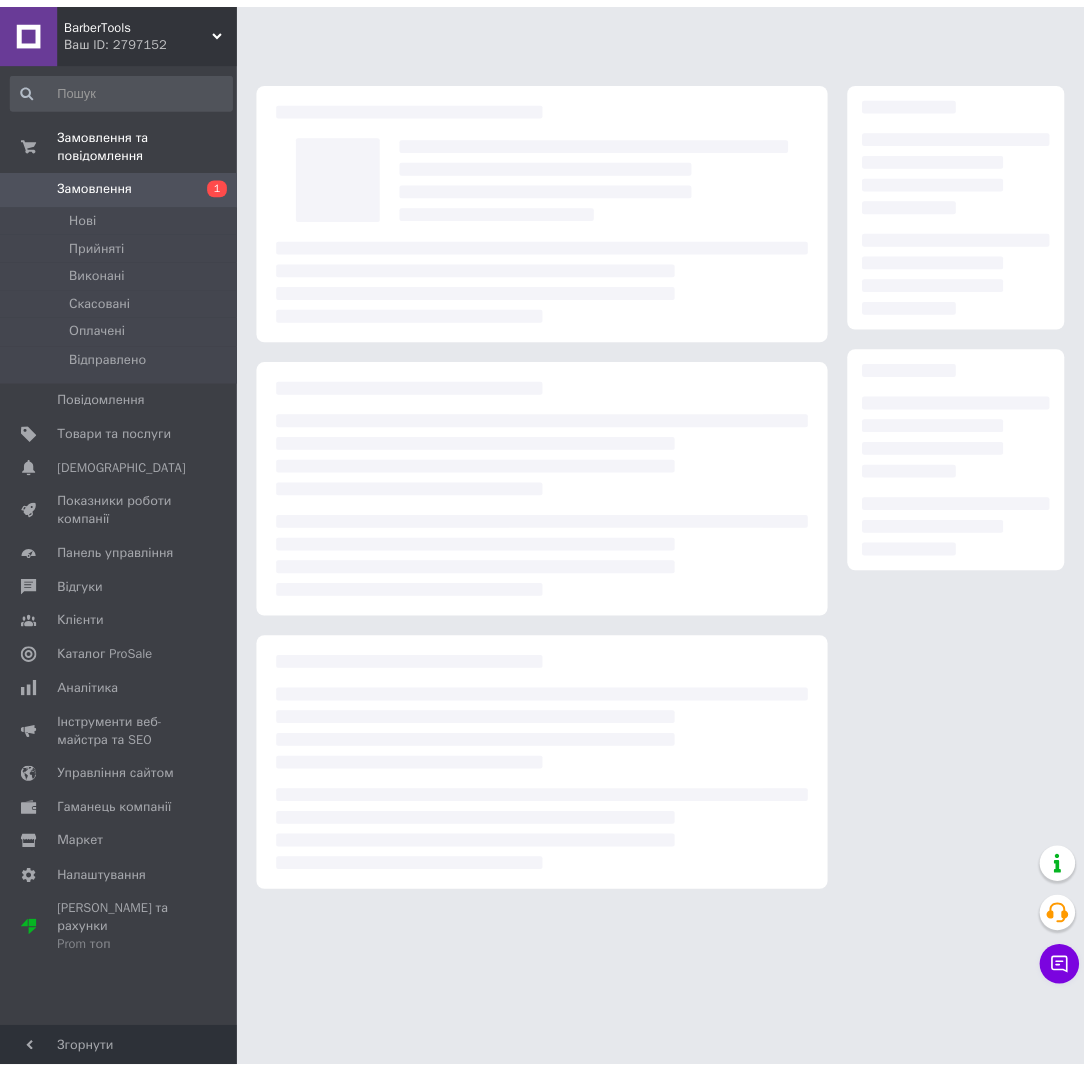 scroll, scrollTop: 0, scrollLeft: 0, axis: both 